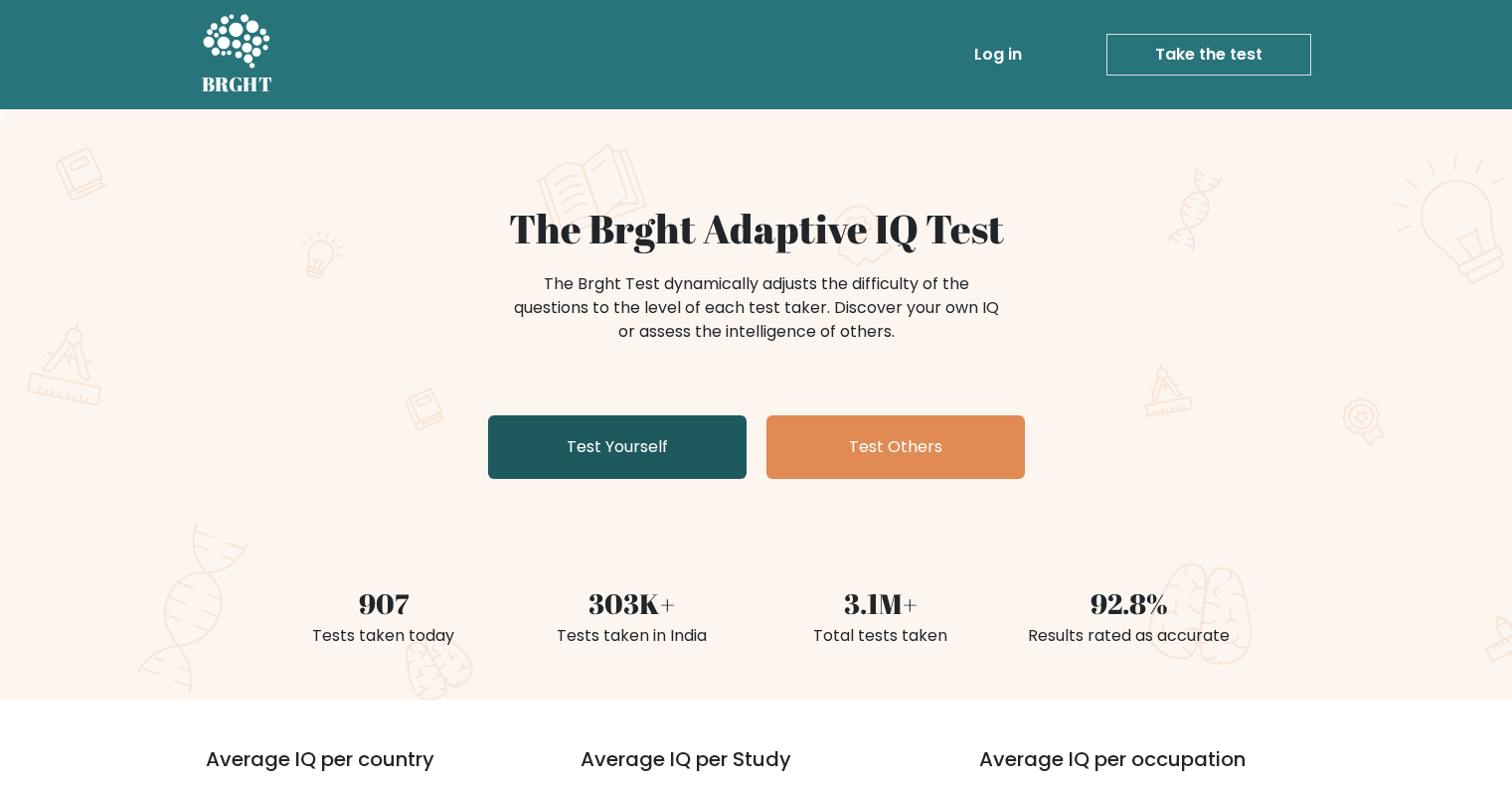 scroll, scrollTop: 0, scrollLeft: 0, axis: both 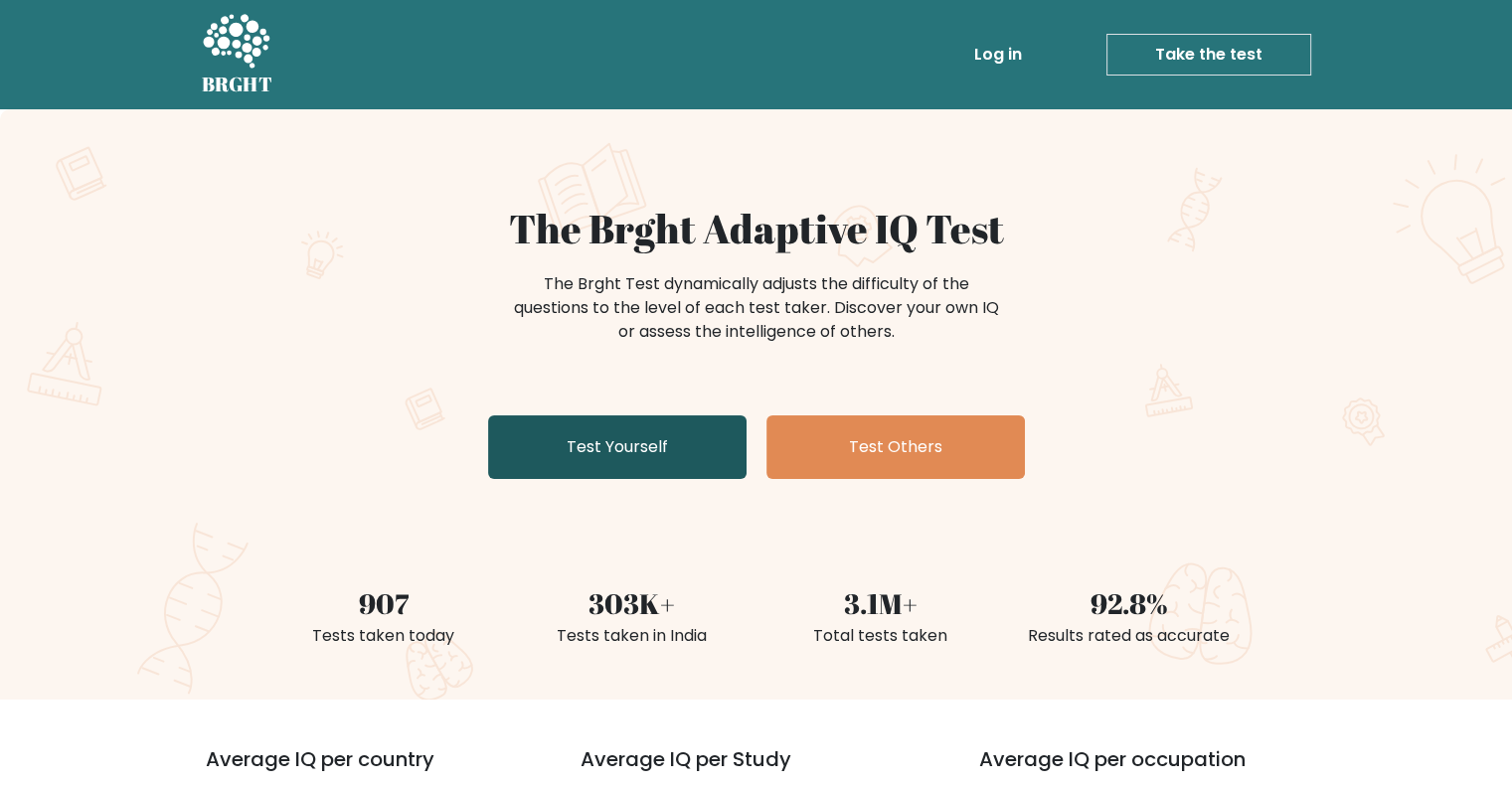 click on "Test Yourself" at bounding box center [617, 447] 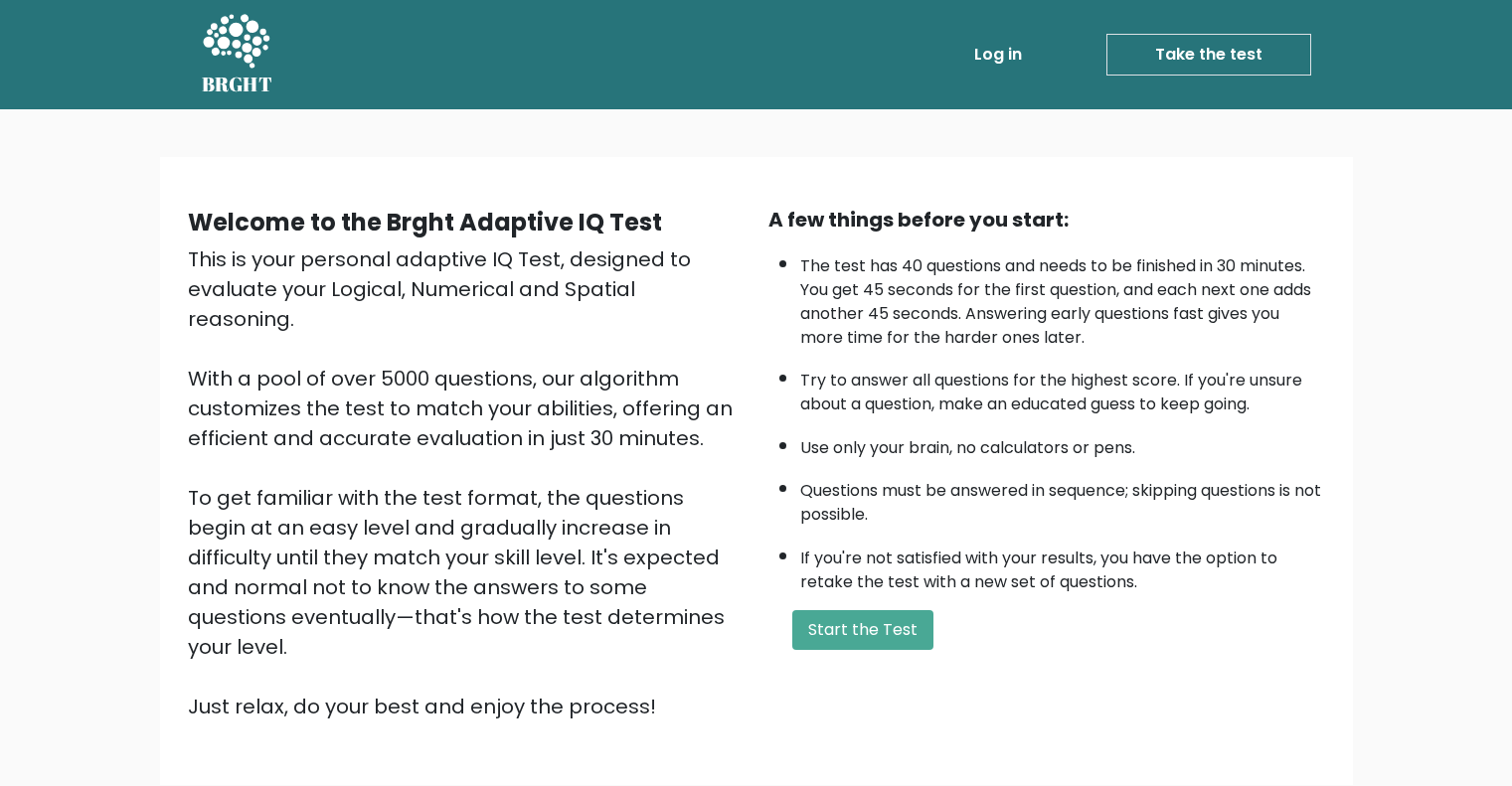 scroll, scrollTop: 0, scrollLeft: 0, axis: both 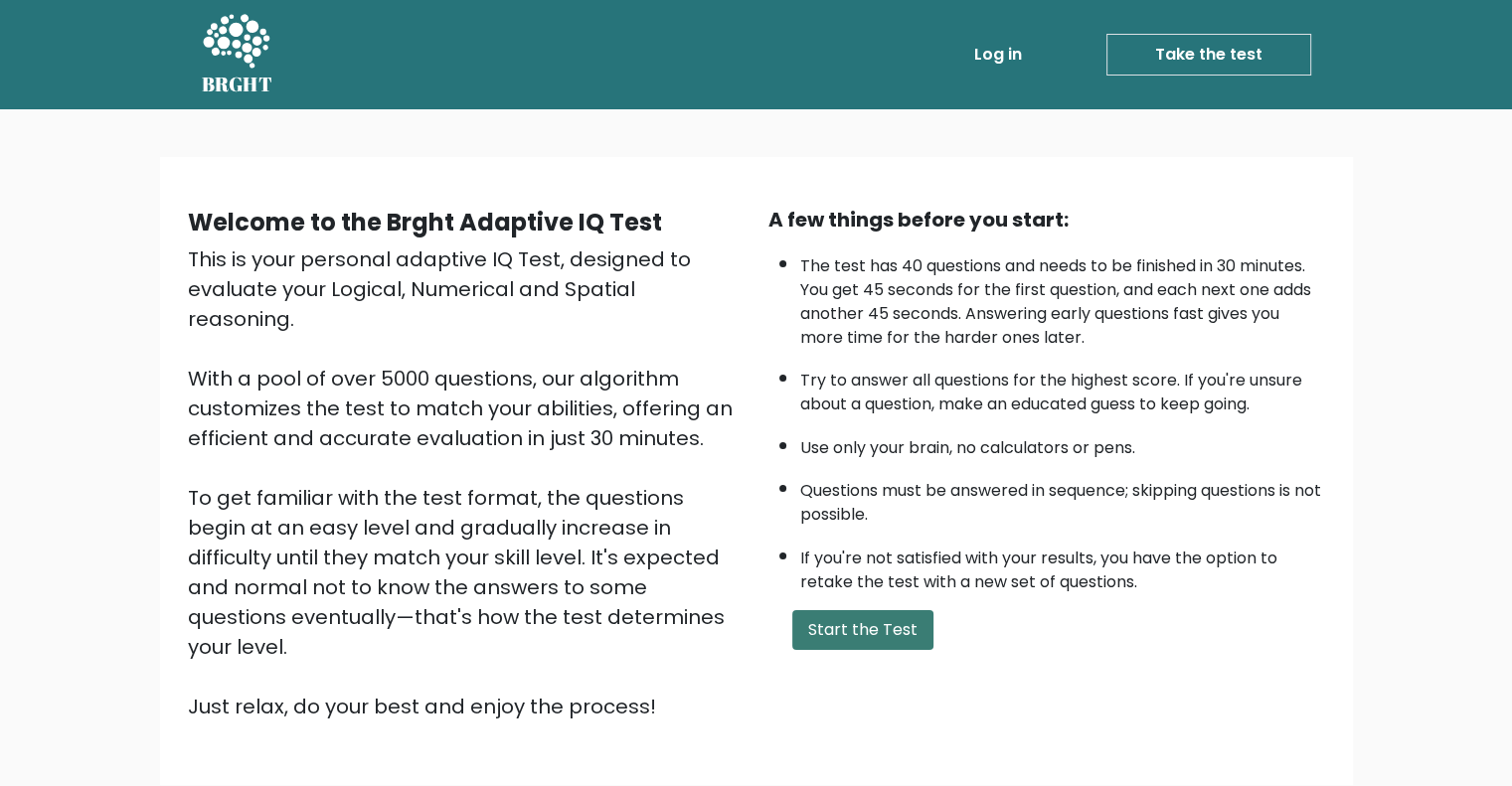 click on "Start the Test" at bounding box center (863, 630) 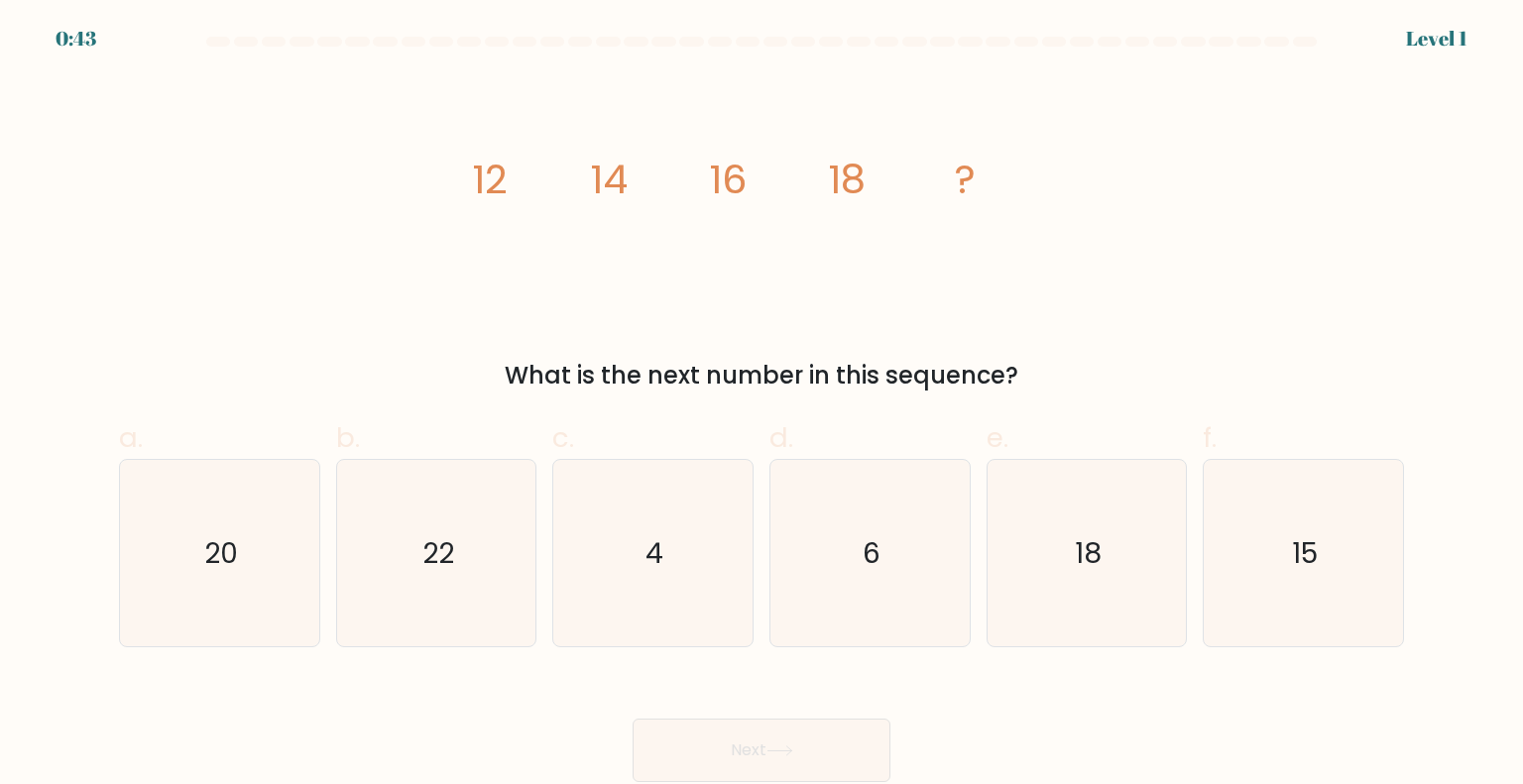 scroll, scrollTop: 0, scrollLeft: 0, axis: both 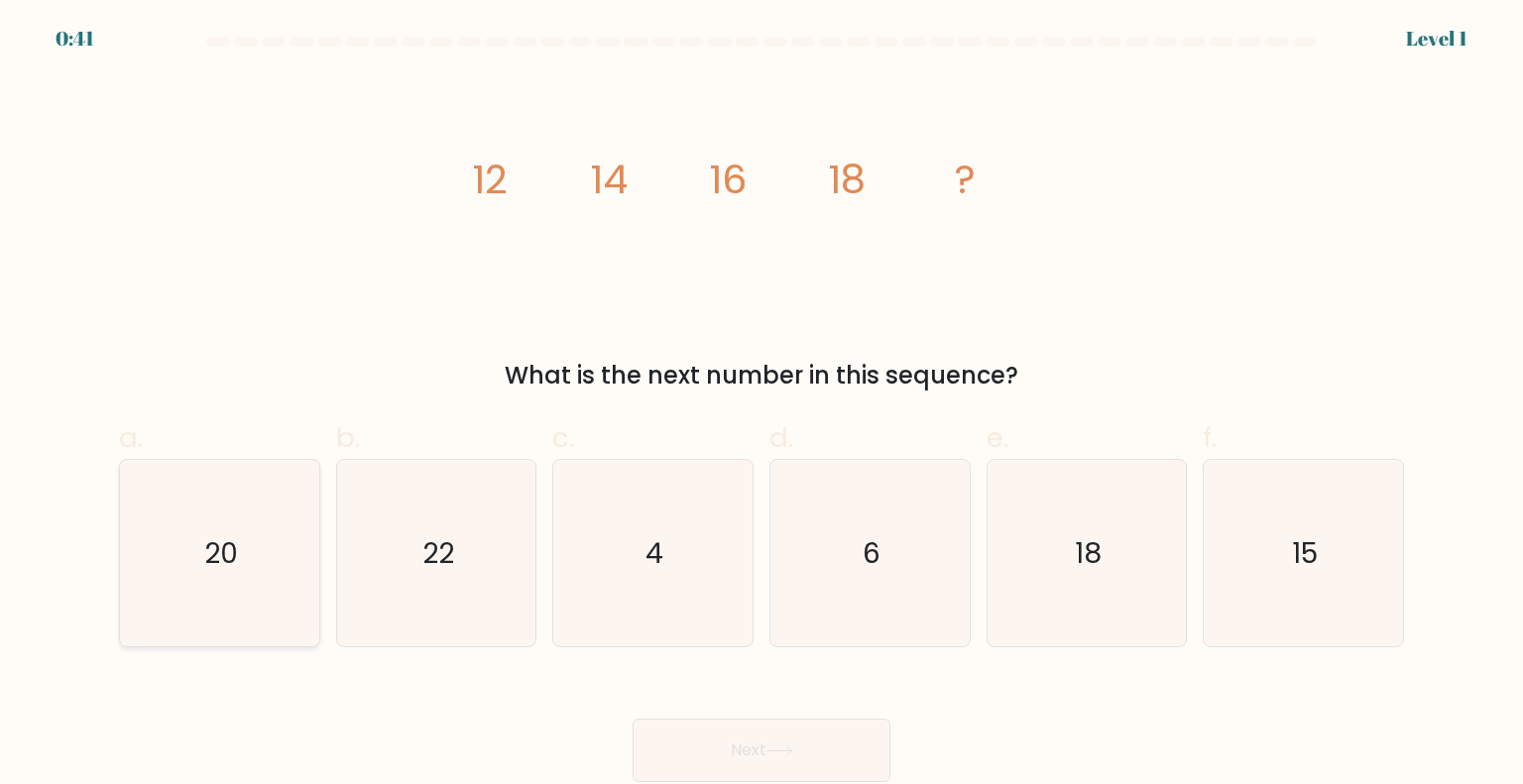 click on "20" 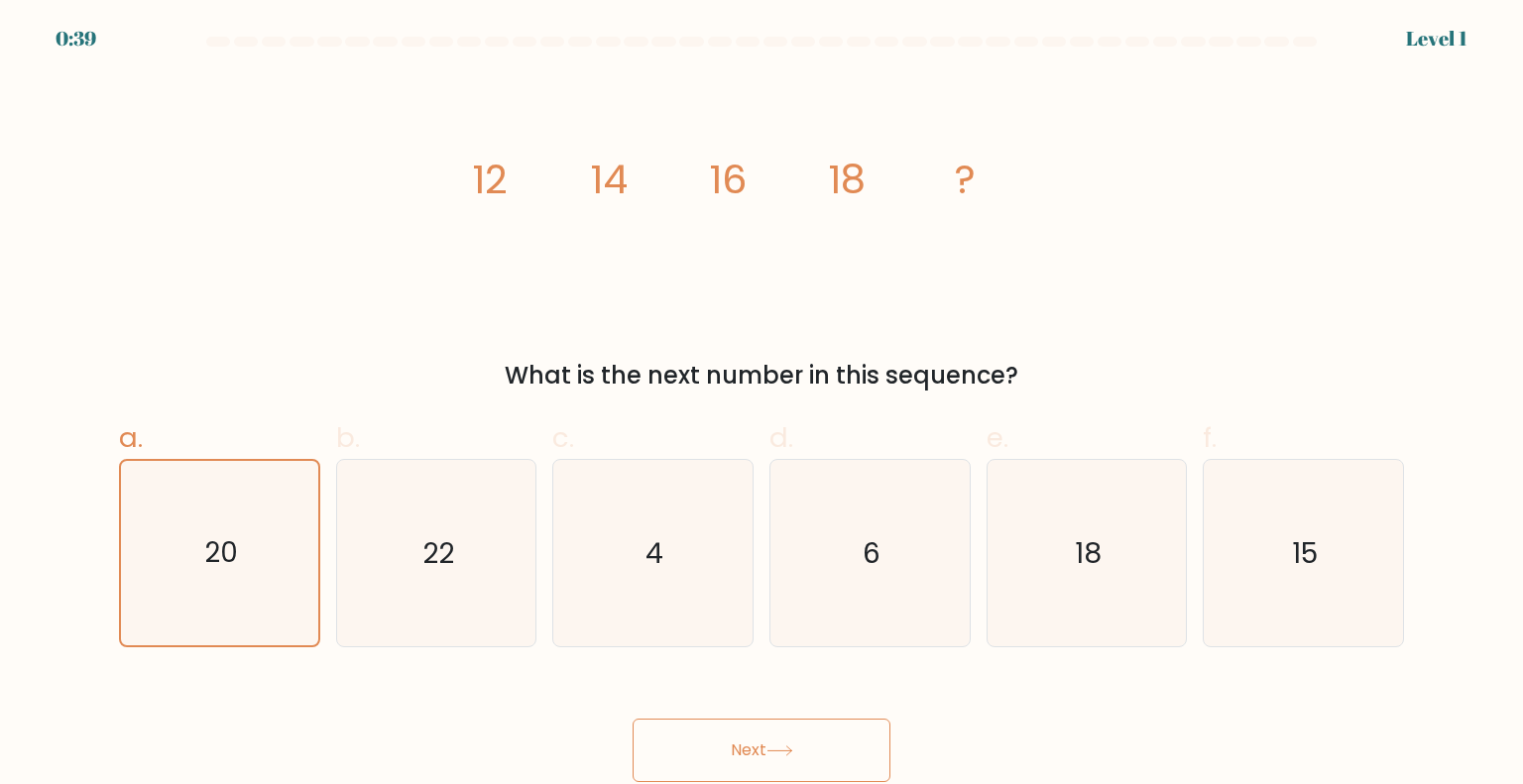 click 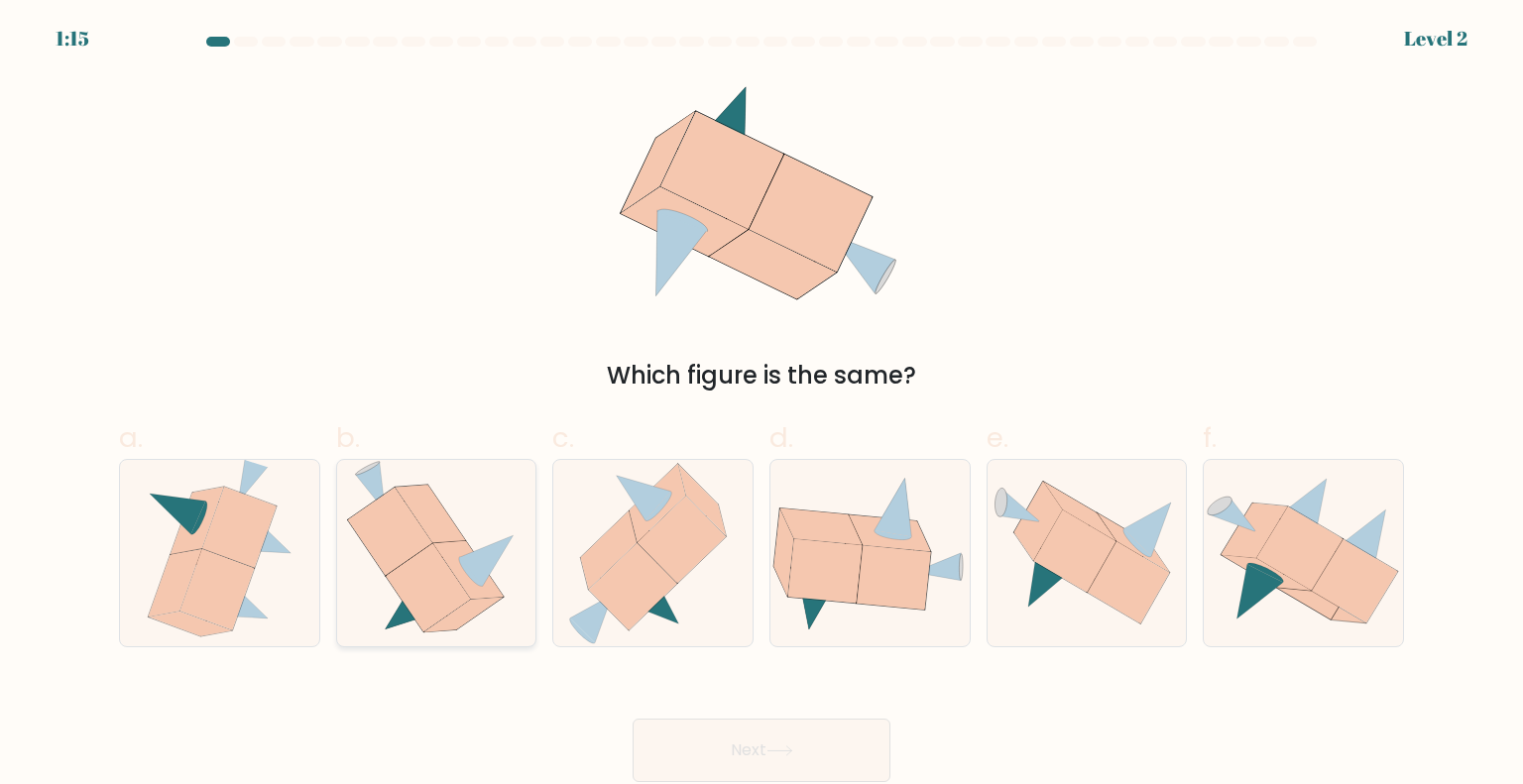 click 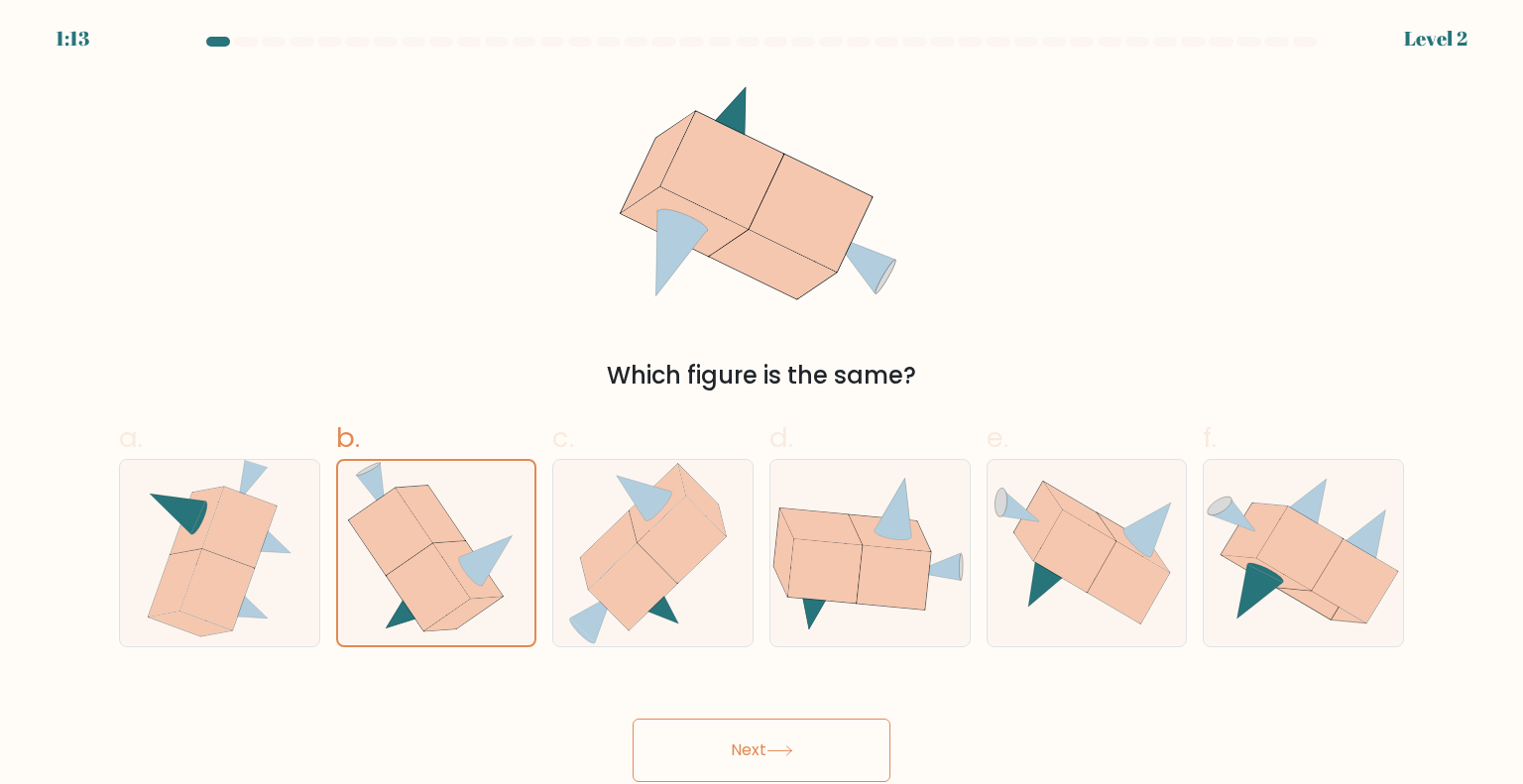 click on "Next" at bounding box center (762, 750) 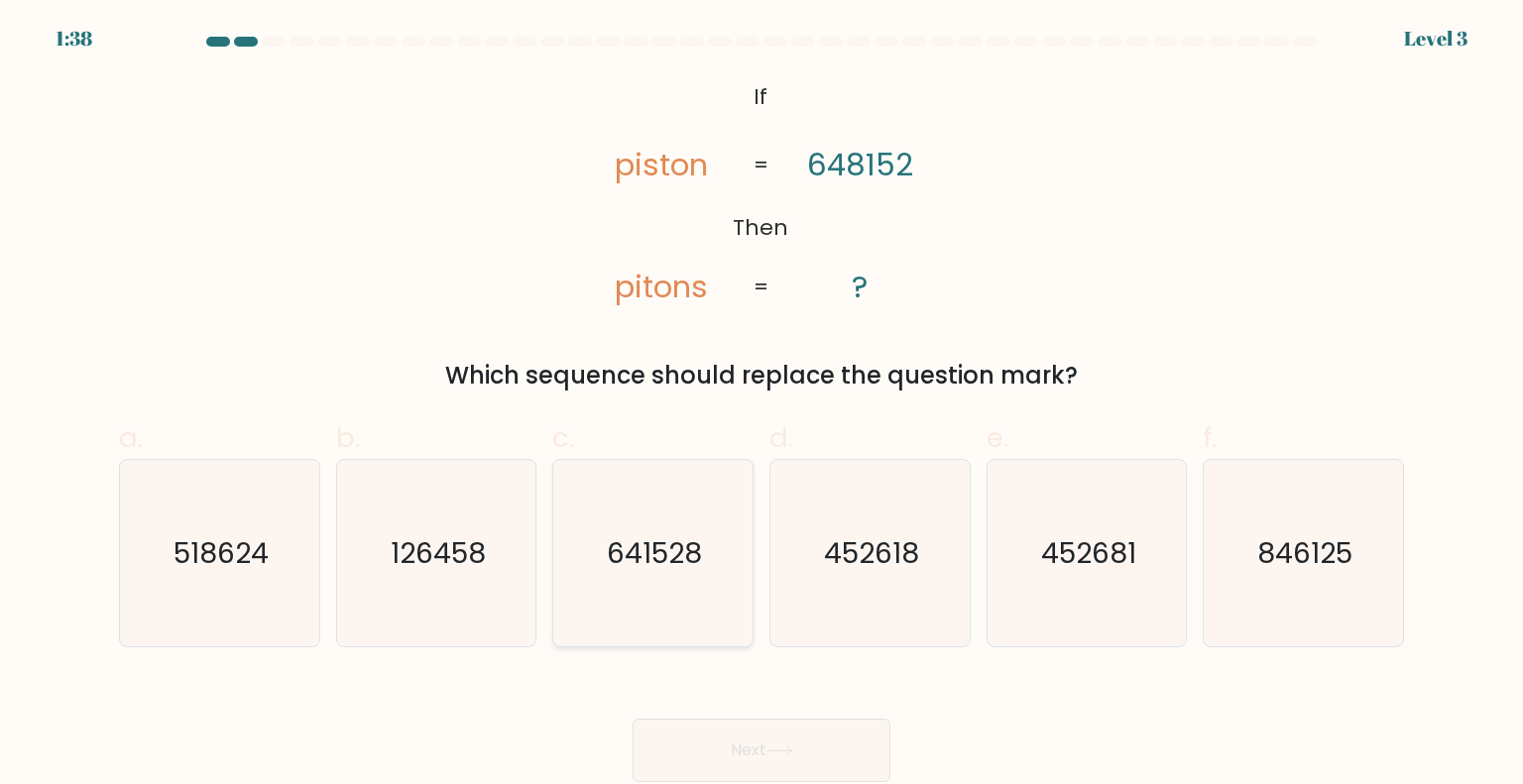 click on "641528" 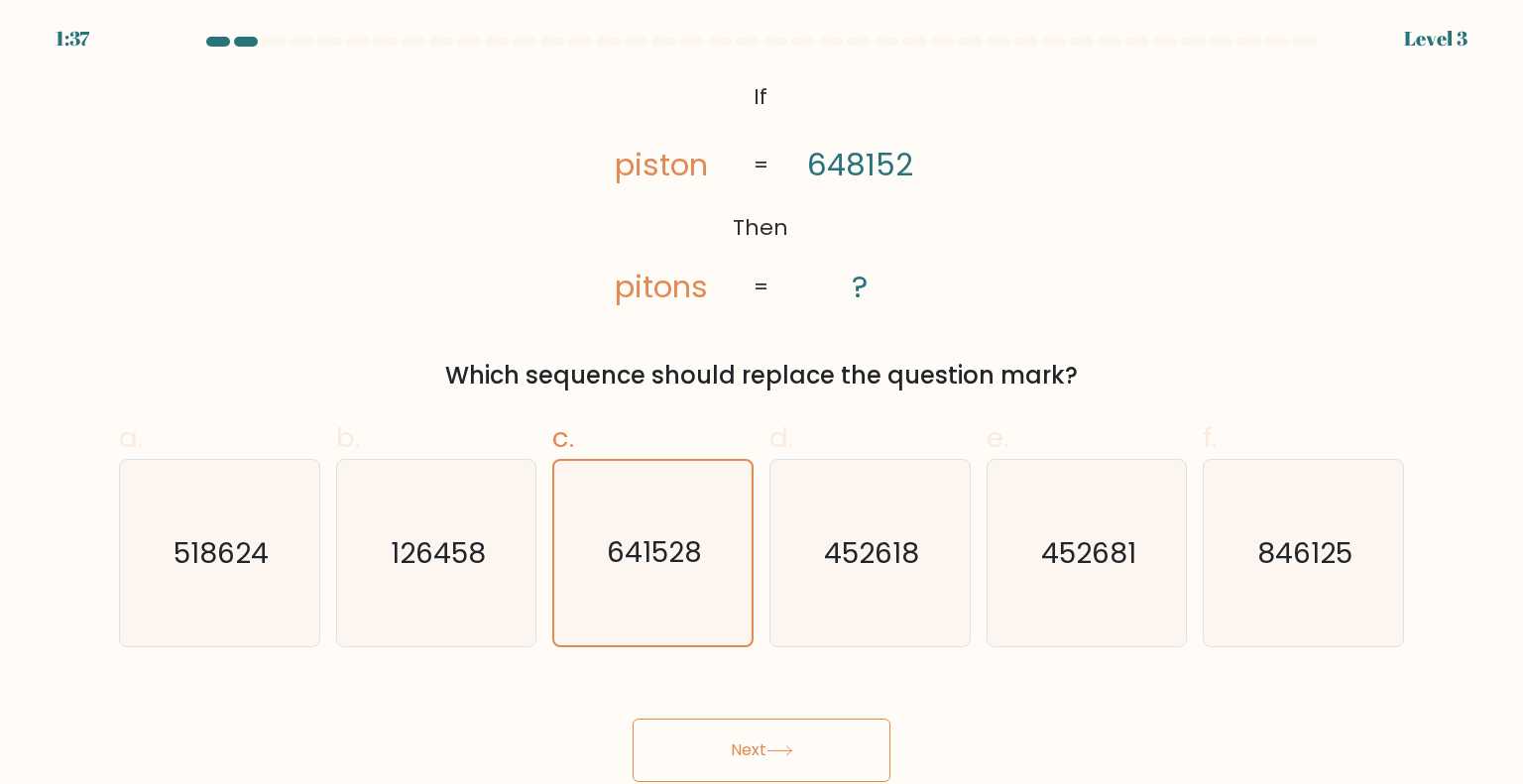 click on "Next" at bounding box center (762, 750) 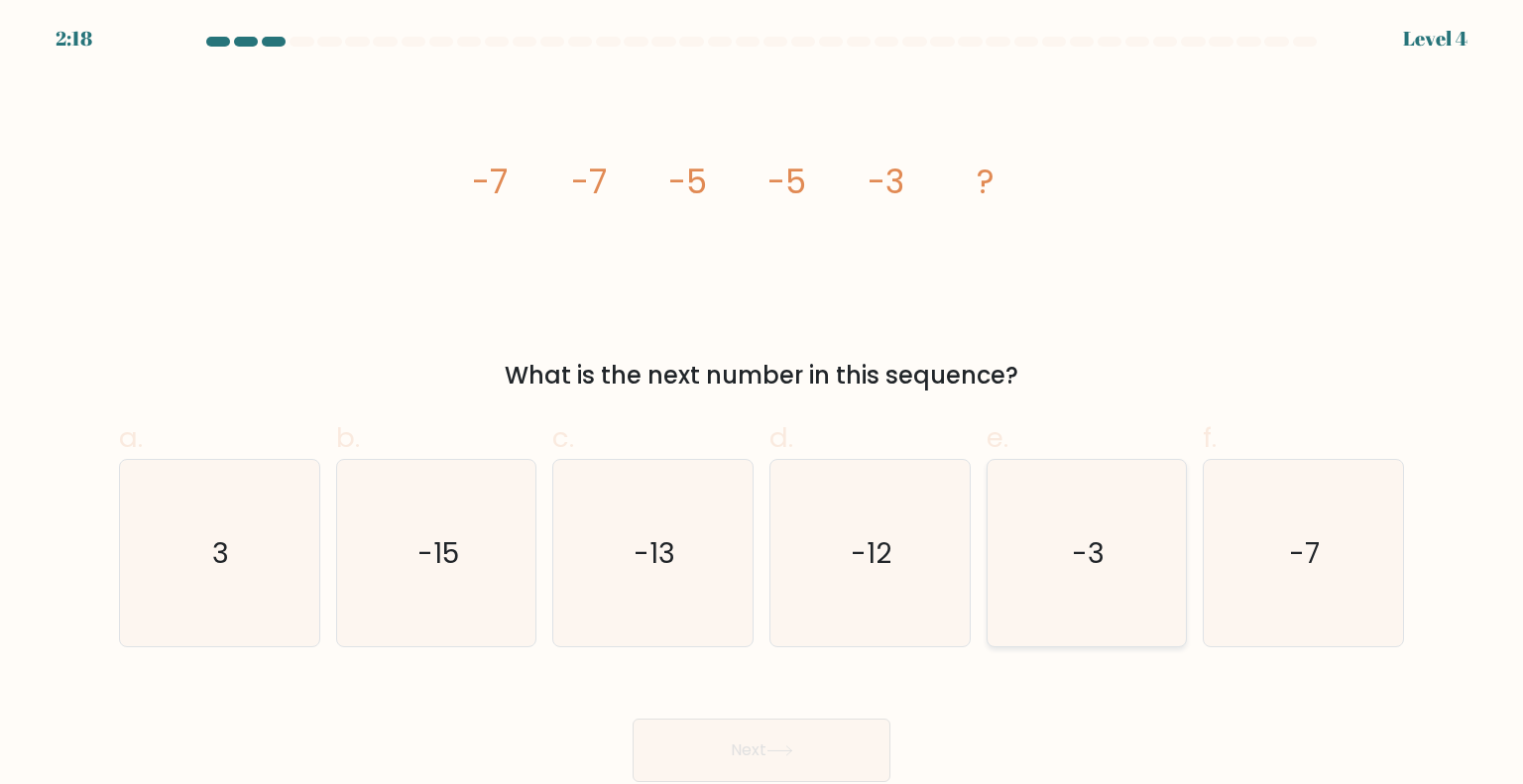 click on "-3" 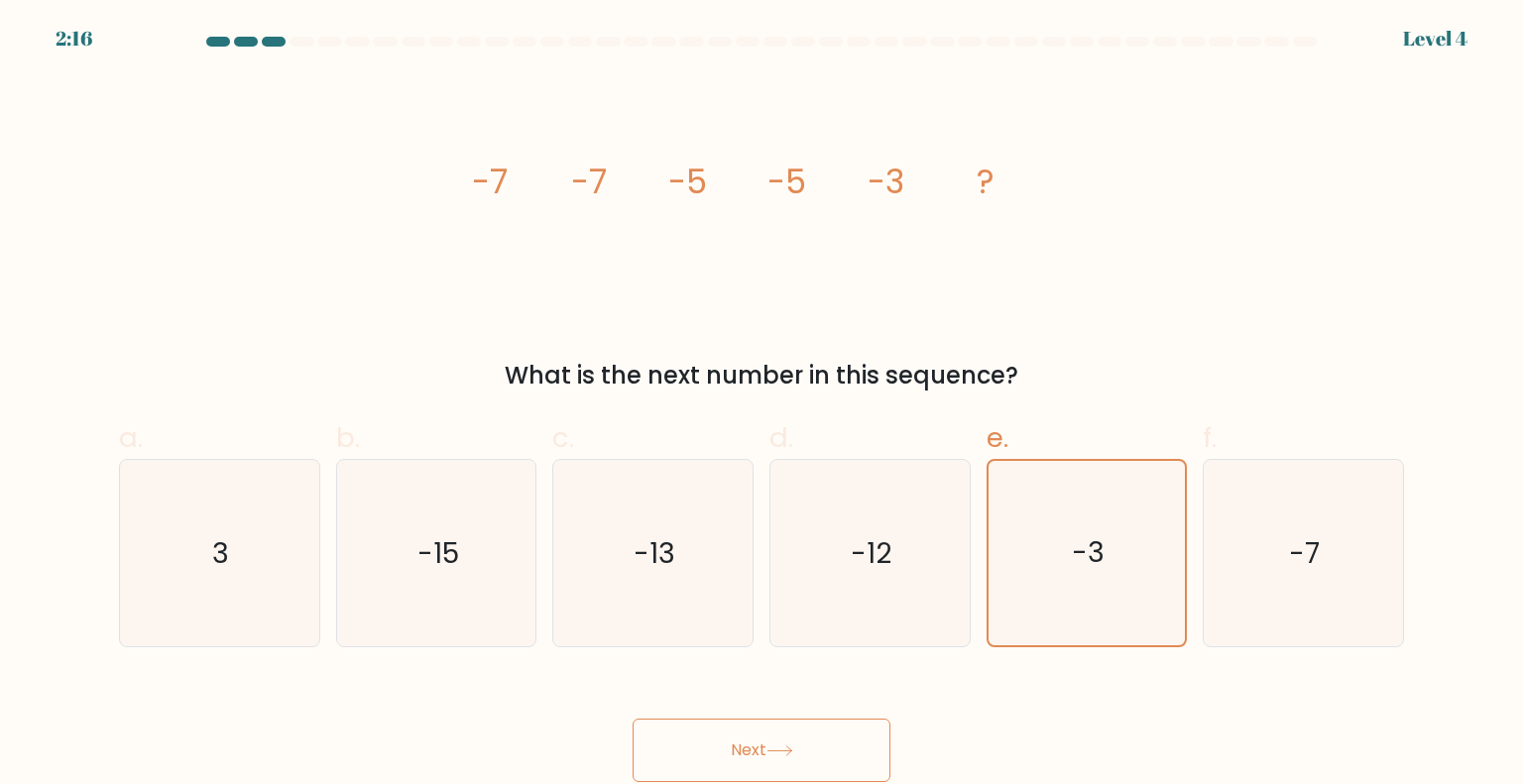 click on "Next" at bounding box center (762, 750) 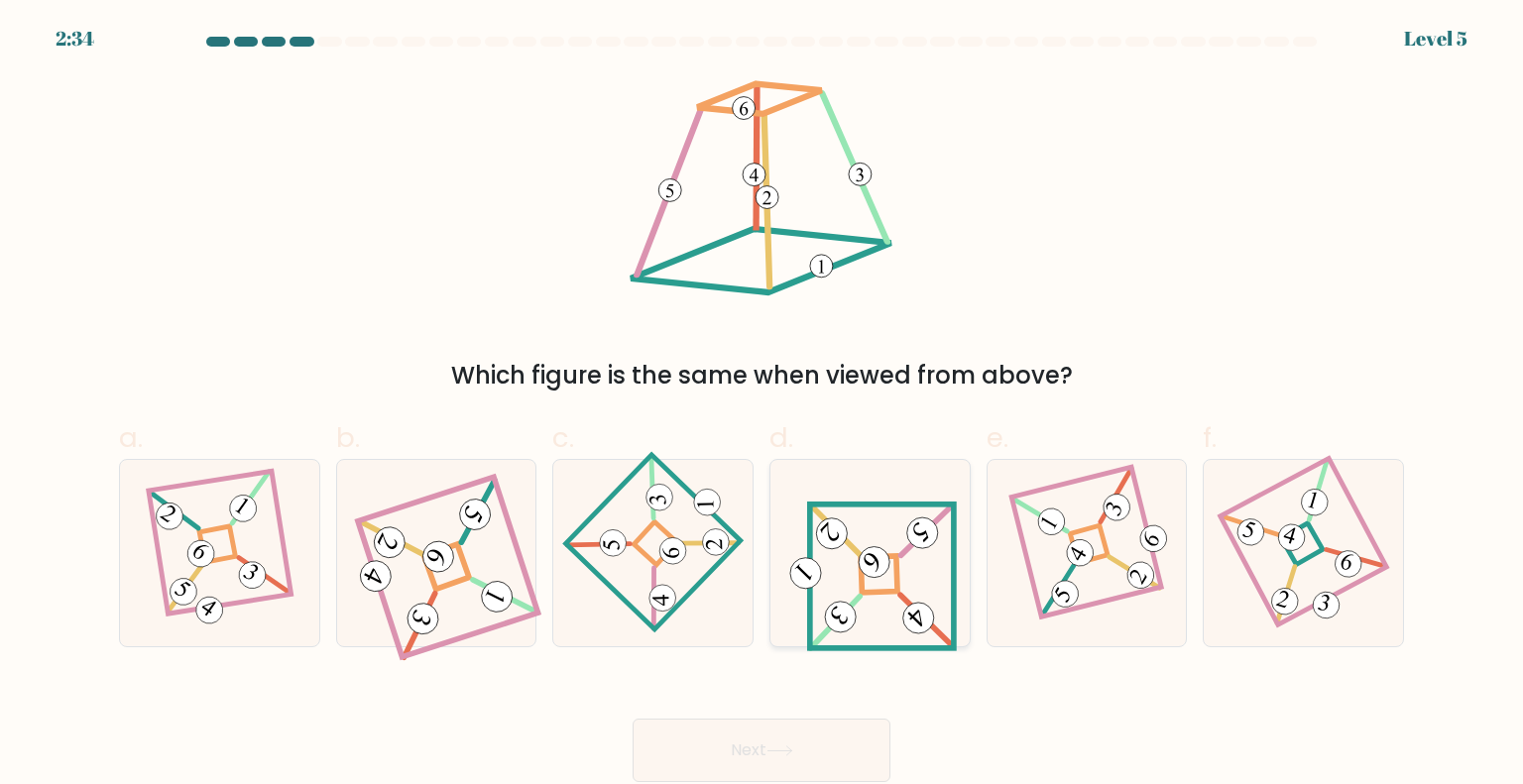 click 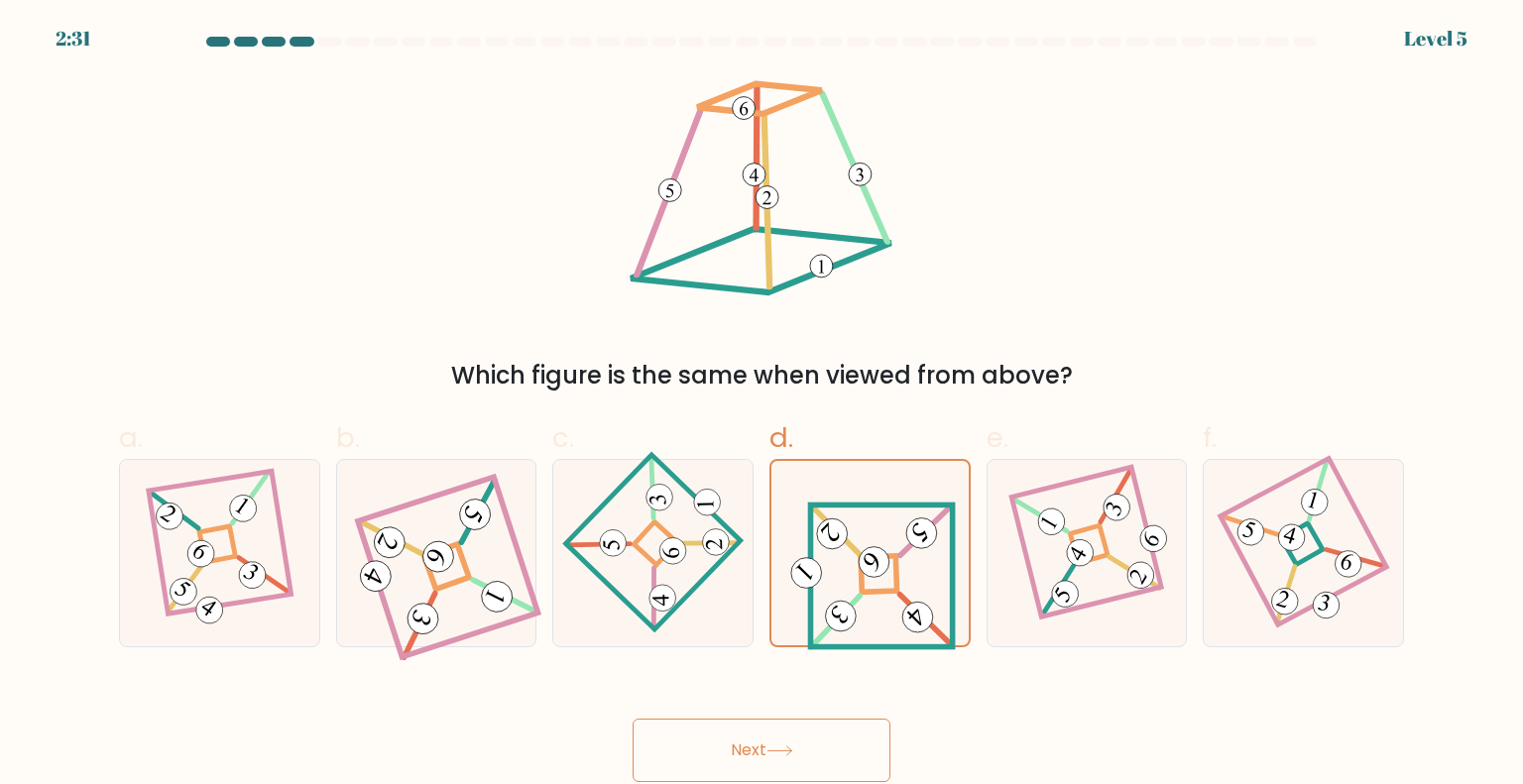 click on "Next" at bounding box center [762, 750] 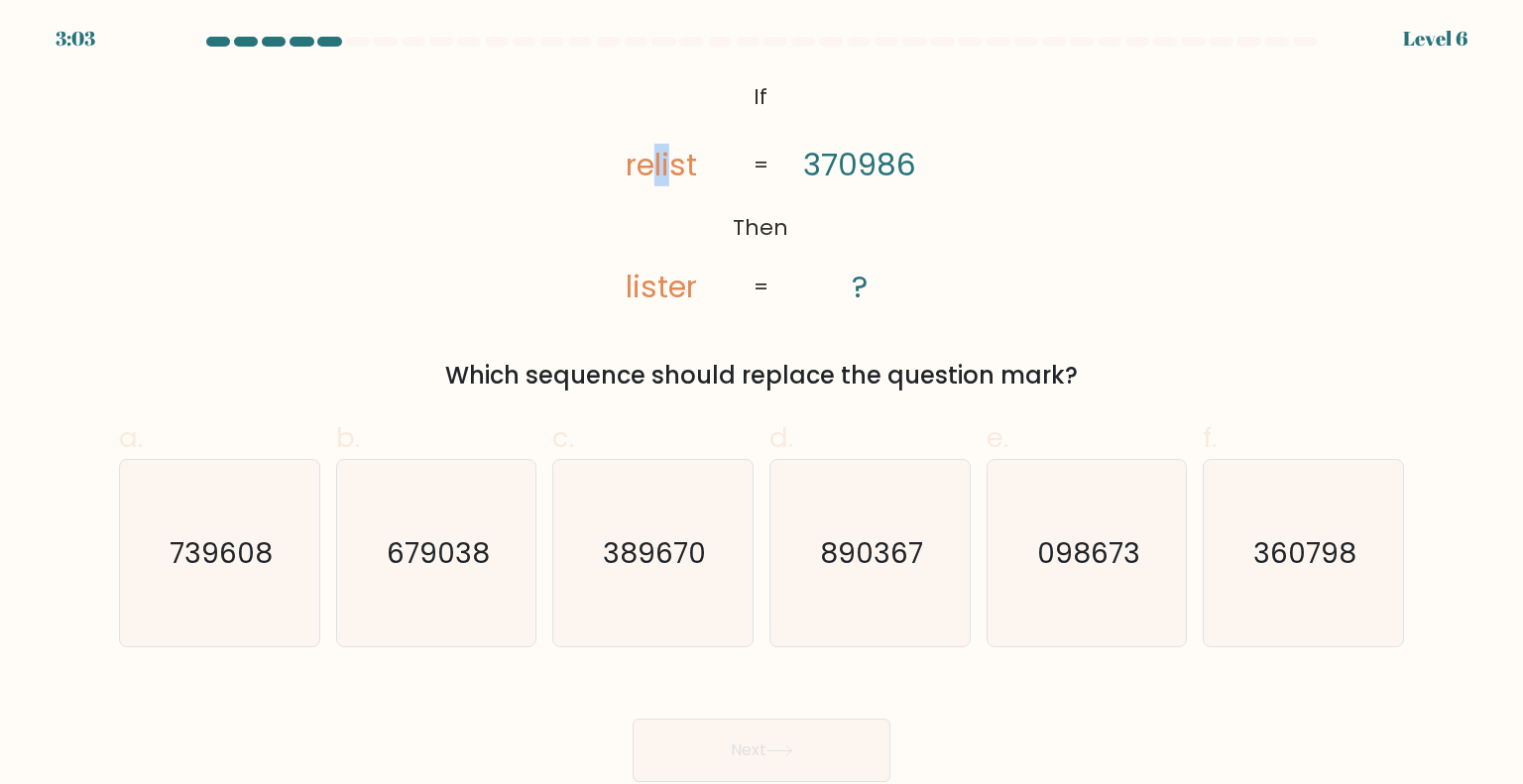 drag, startPoint x: 659, startPoint y: 174, endPoint x: 670, endPoint y: 172, distance: 11.18034 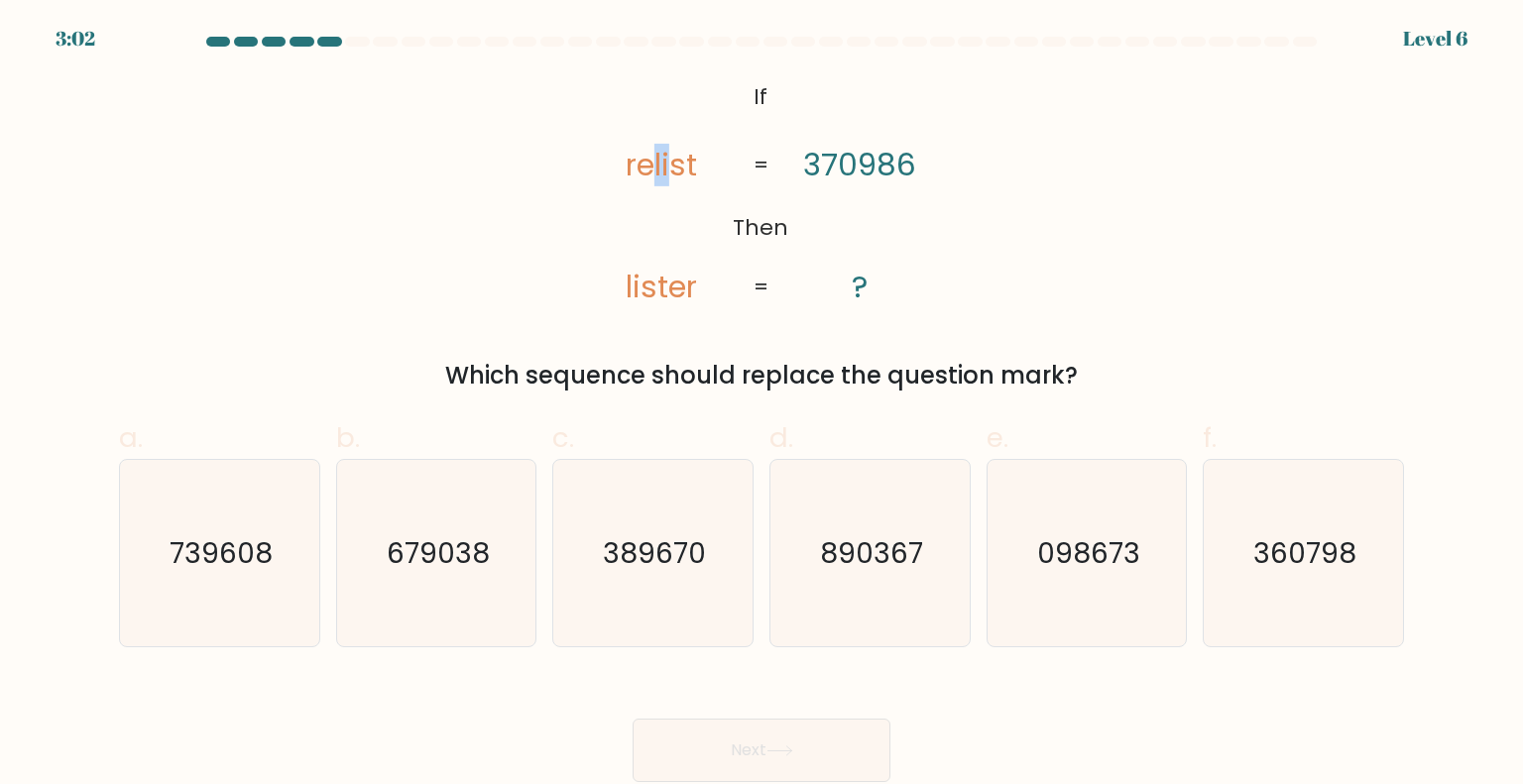 click on "relist" 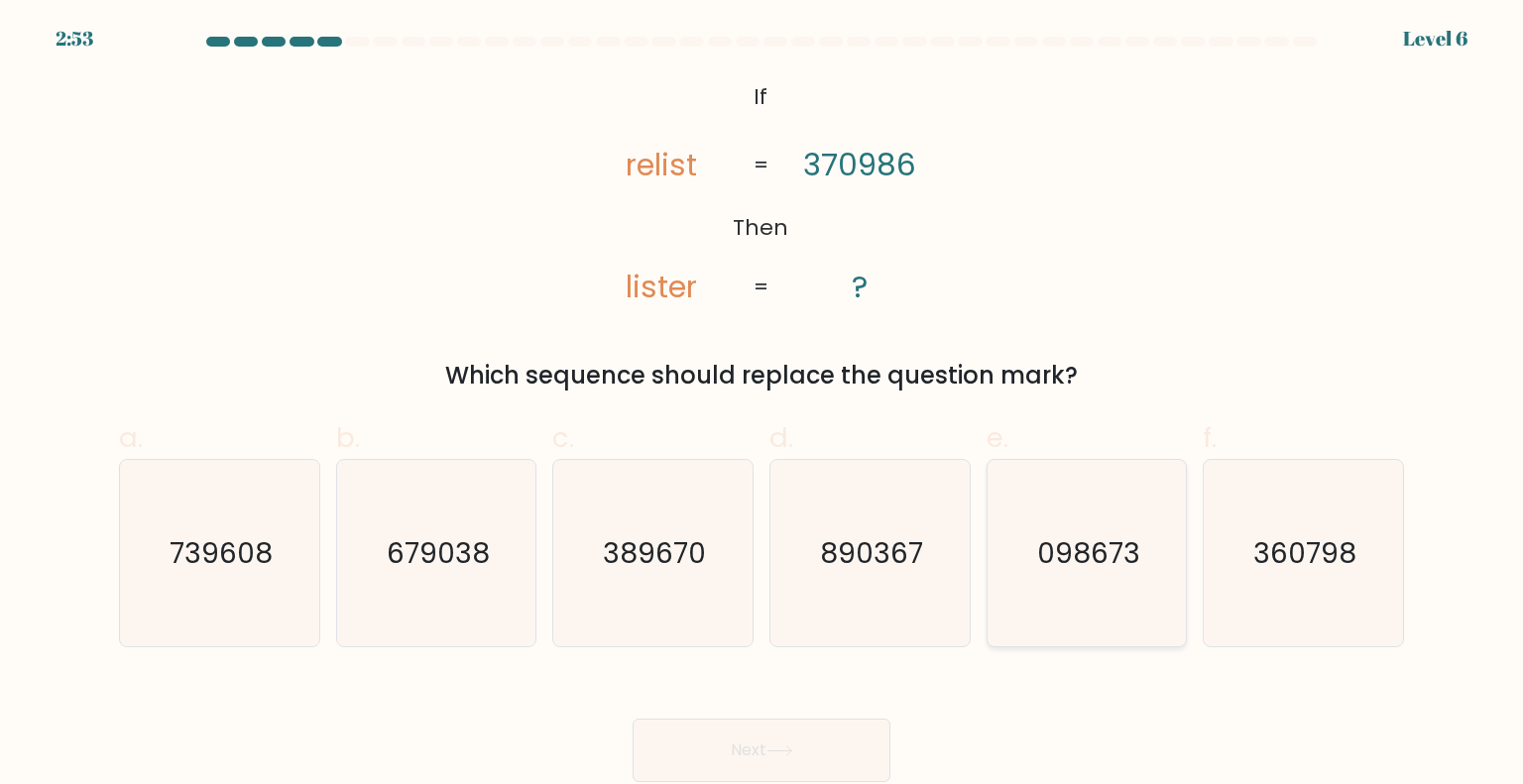 click on "098673" 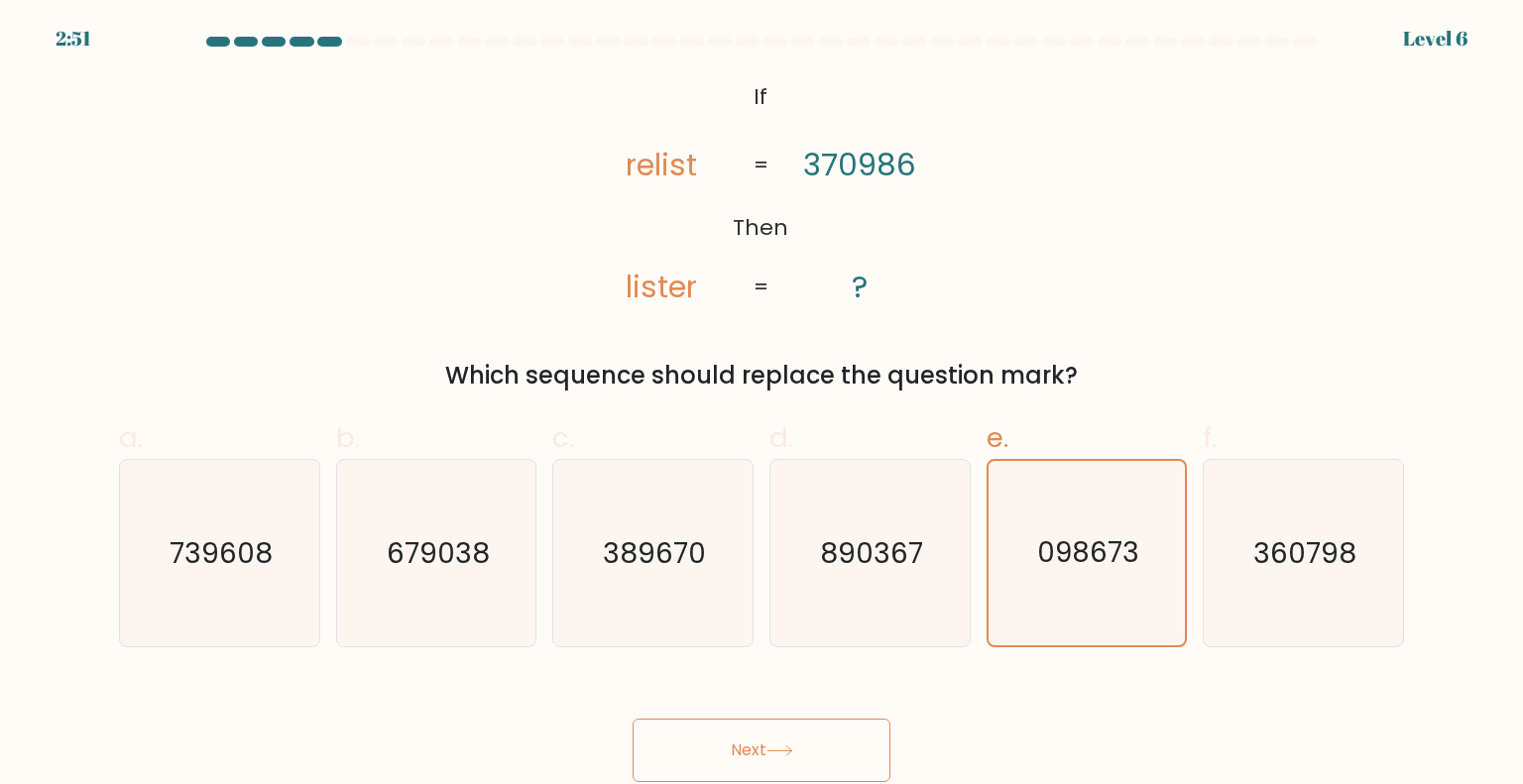 click on "Next" at bounding box center (762, 750) 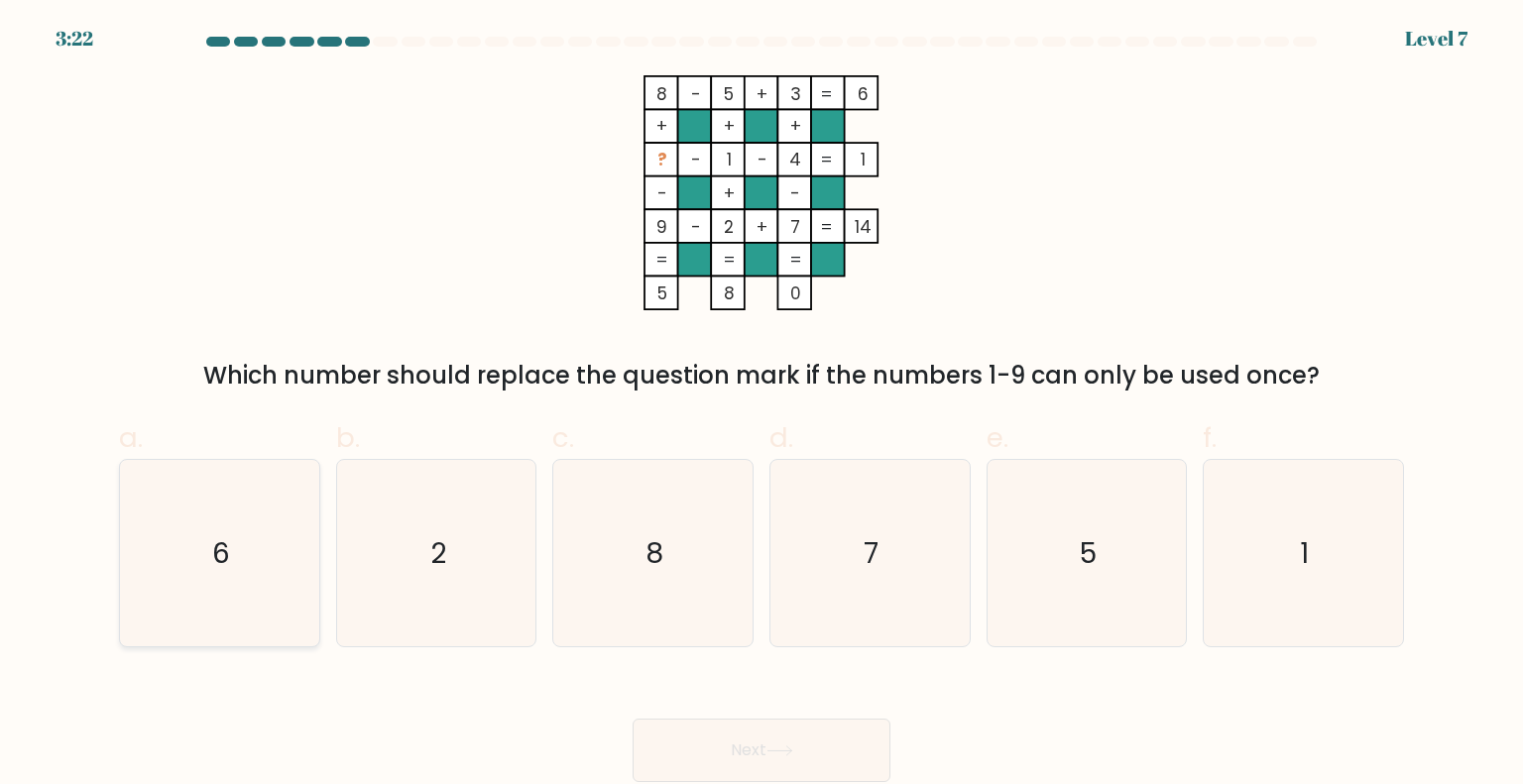 click on "6" 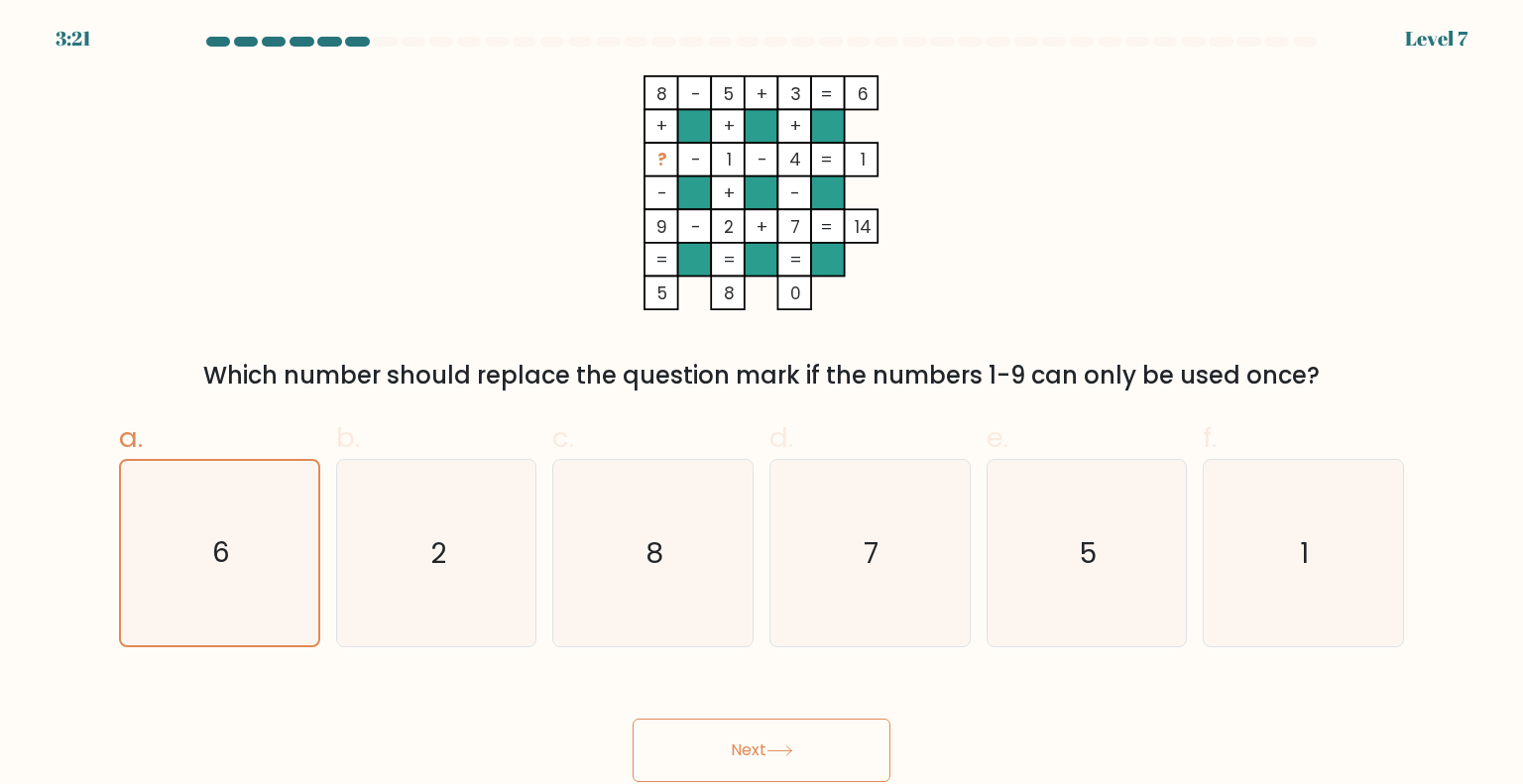 click on "Next" at bounding box center (762, 750) 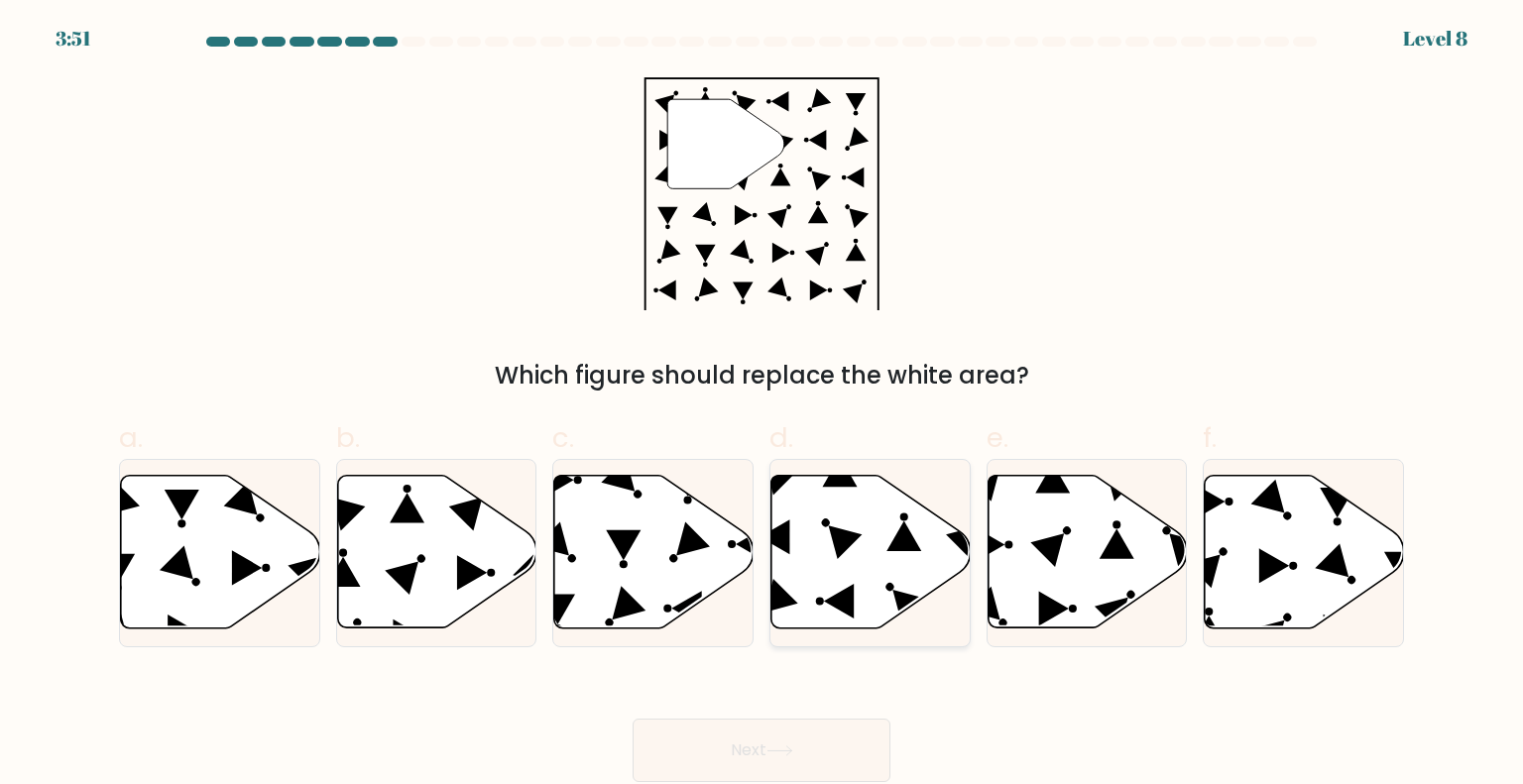 click 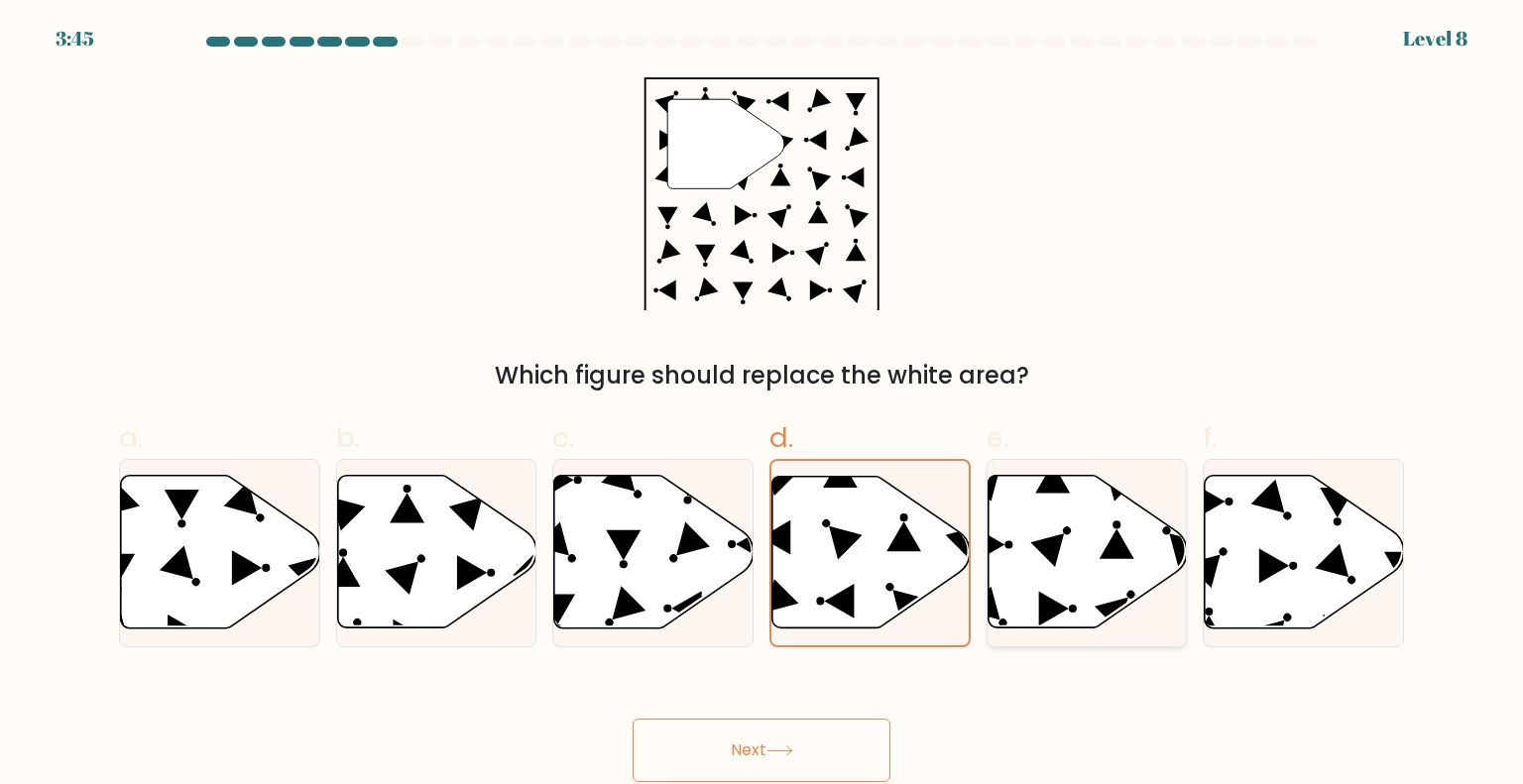 click 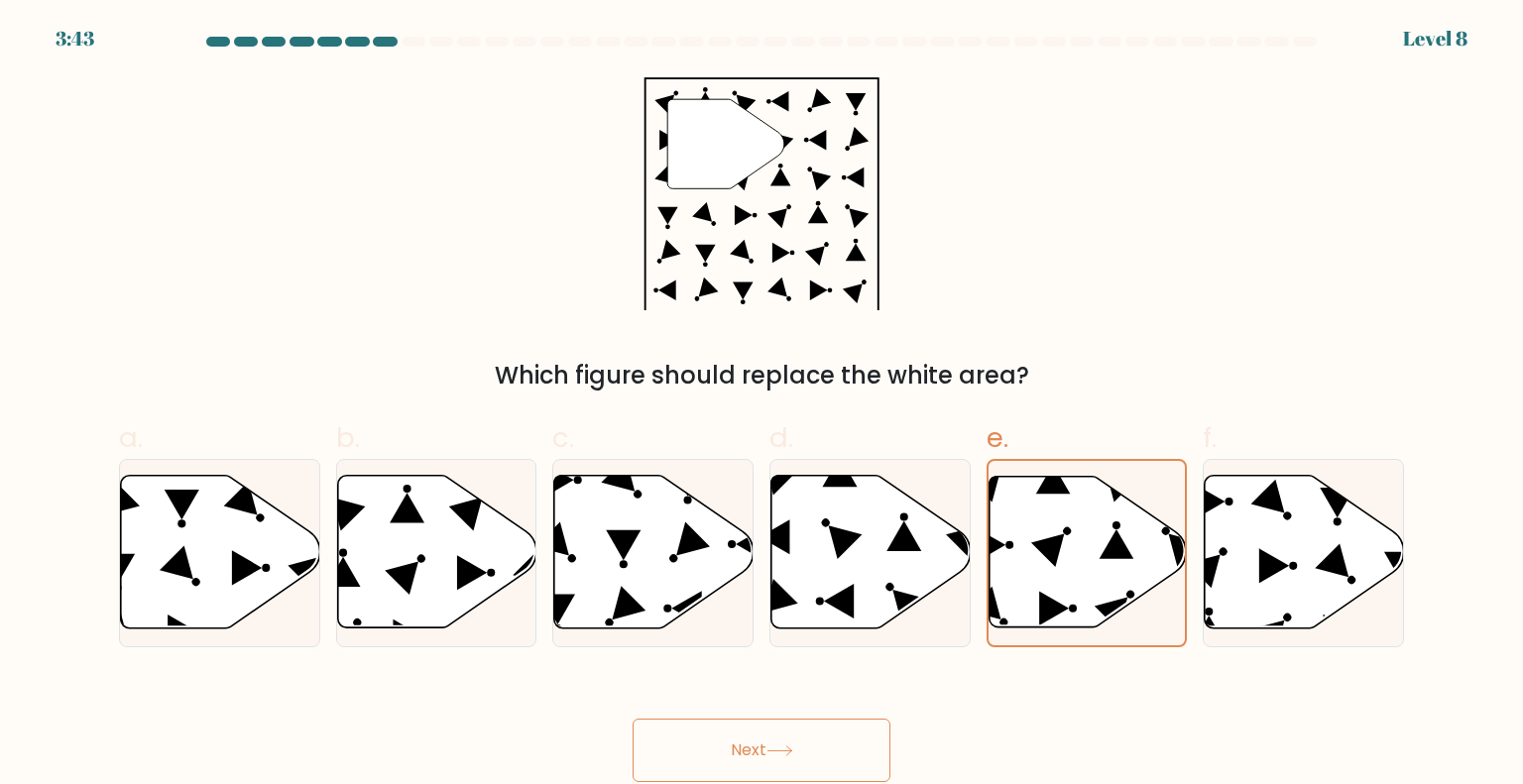 click on "Next" at bounding box center (762, 750) 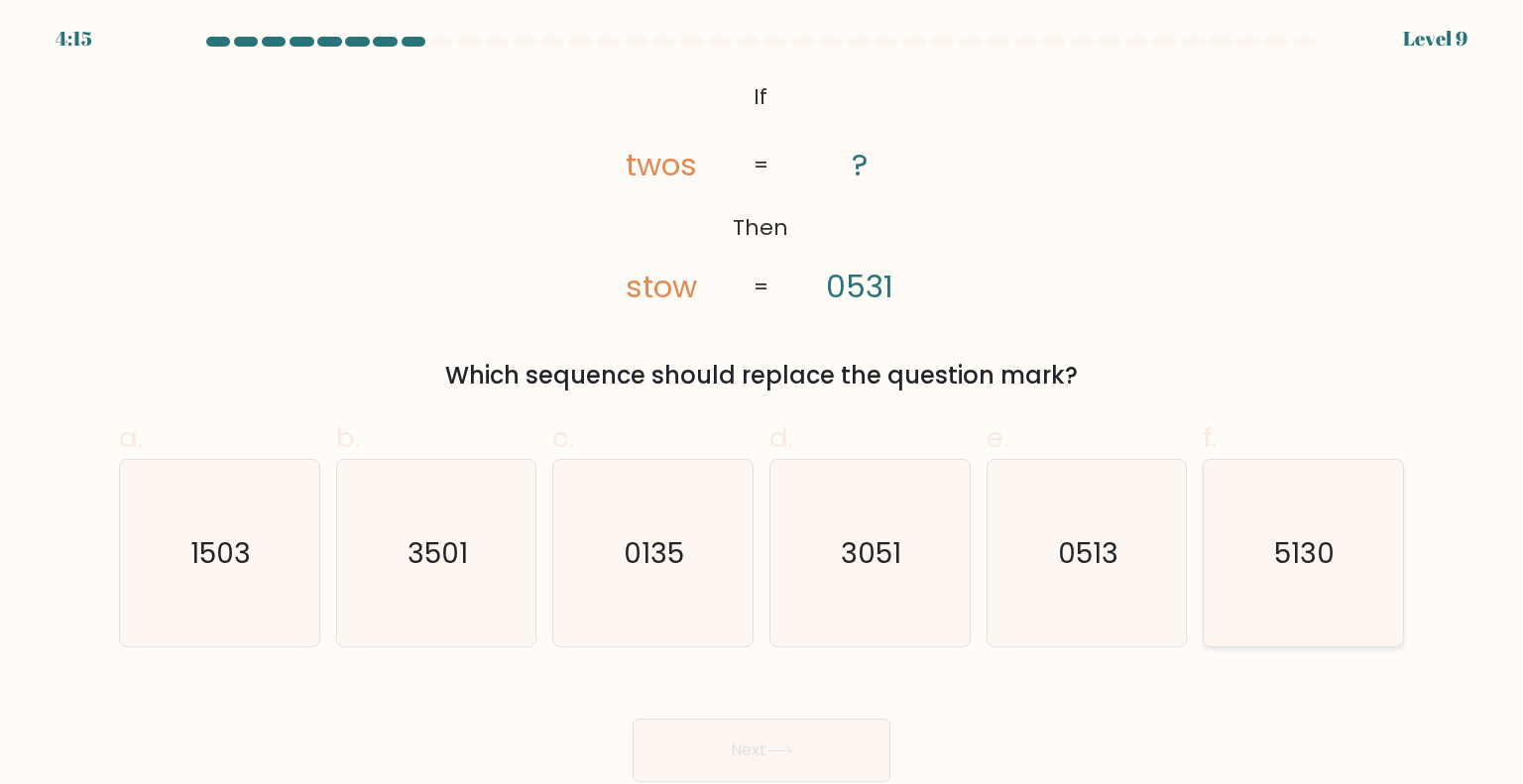 click on "5130" 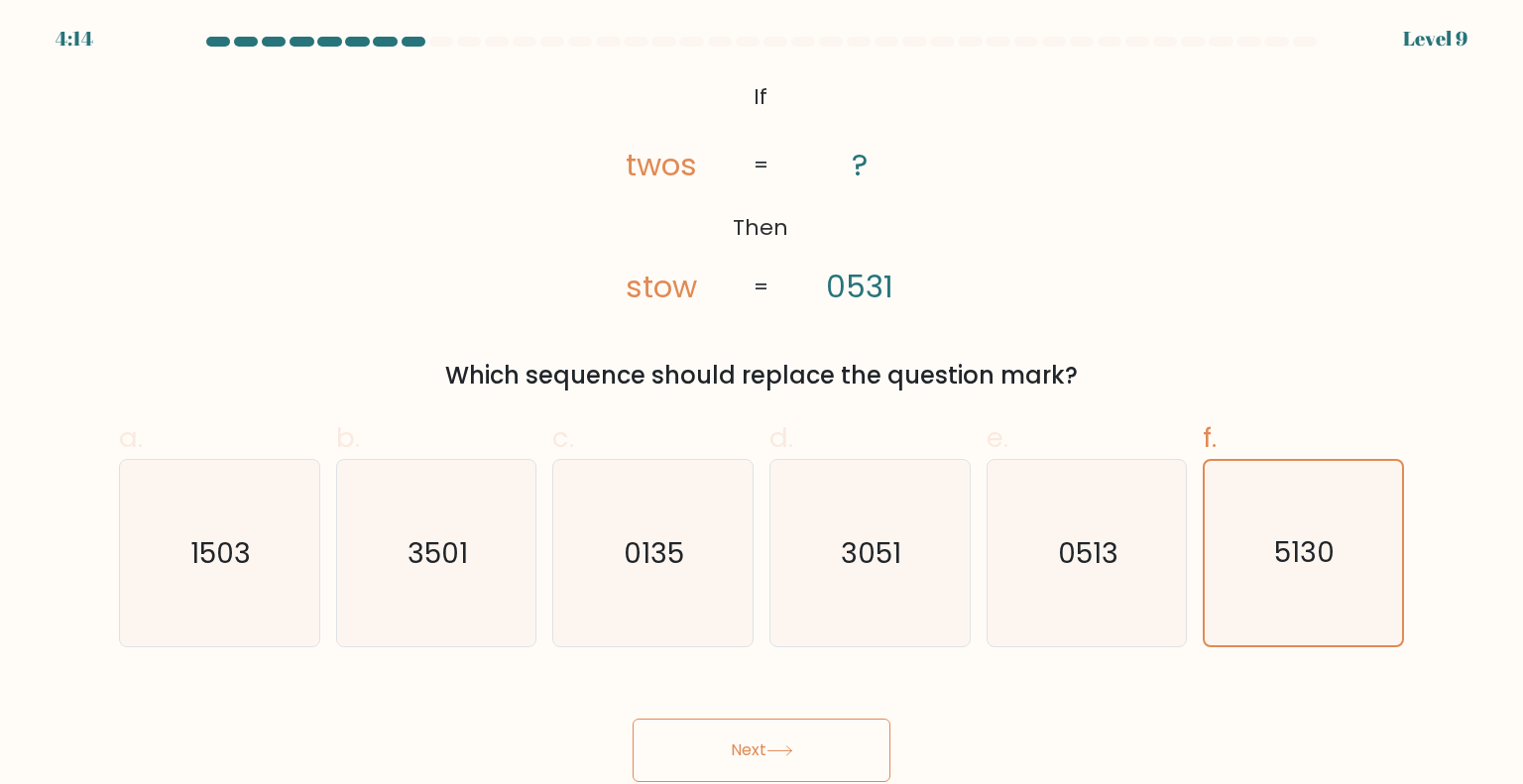 click on "Next" at bounding box center (762, 750) 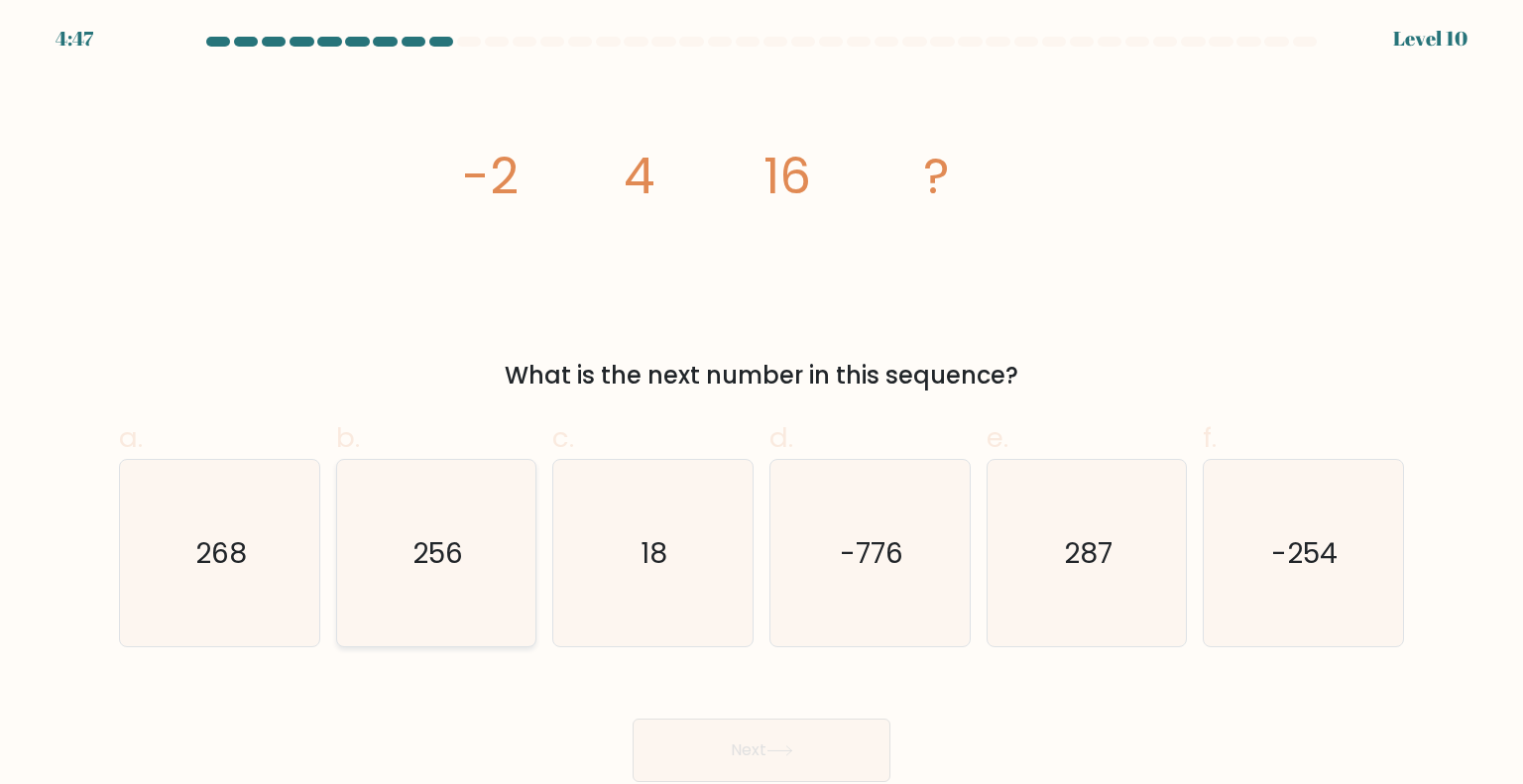 click on "256" 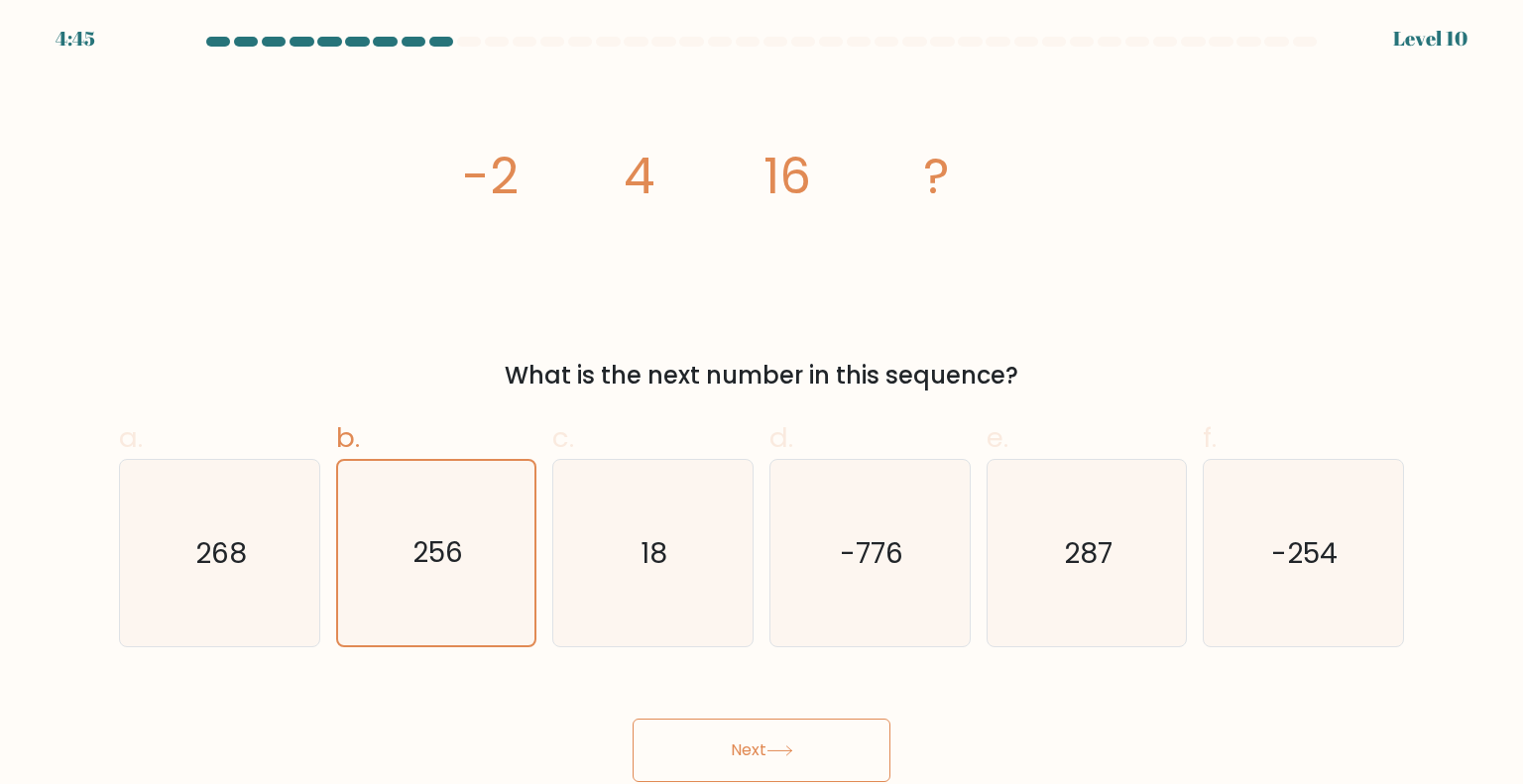 click on "Next" at bounding box center (762, 750) 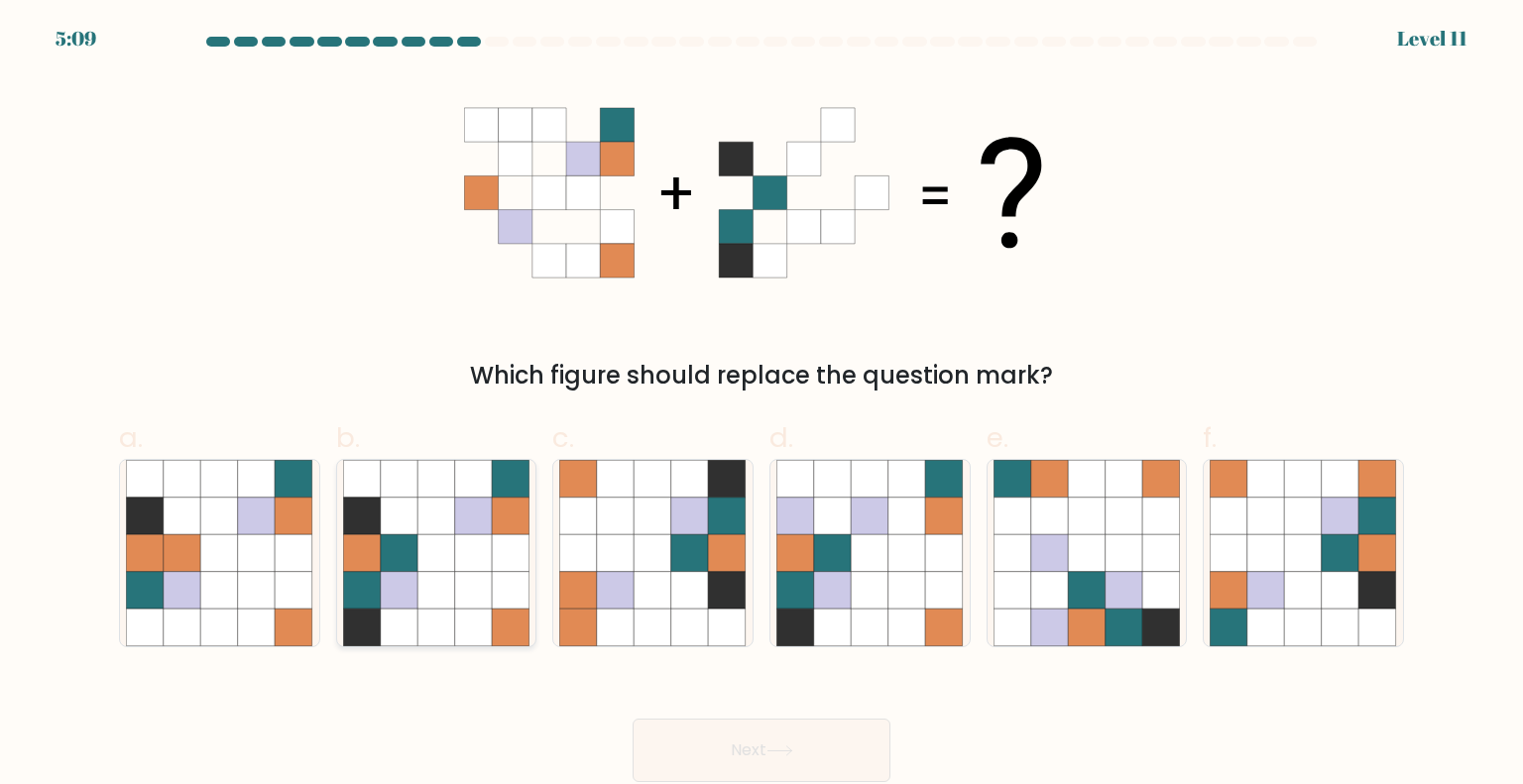 click 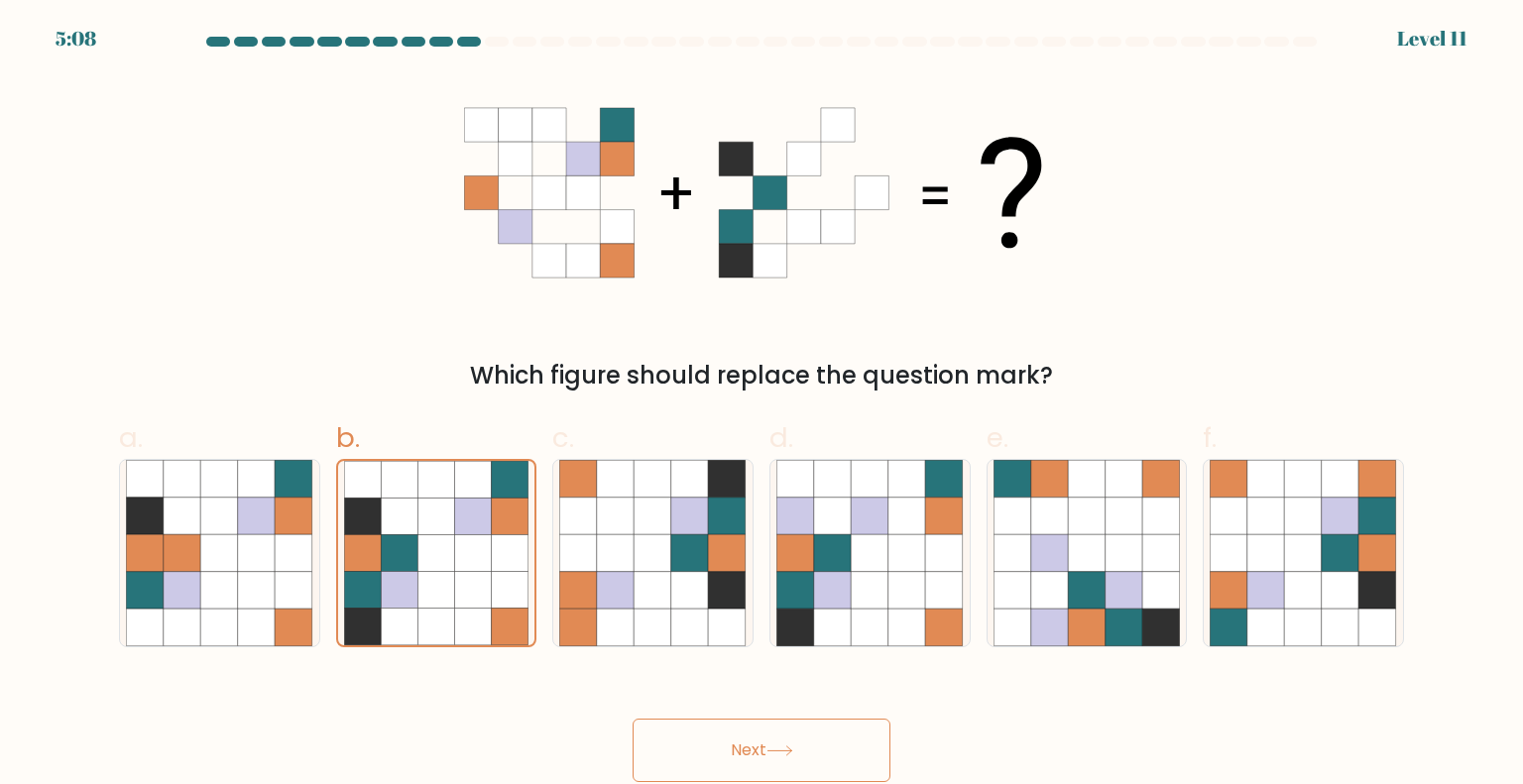 click on "Next" at bounding box center (762, 750) 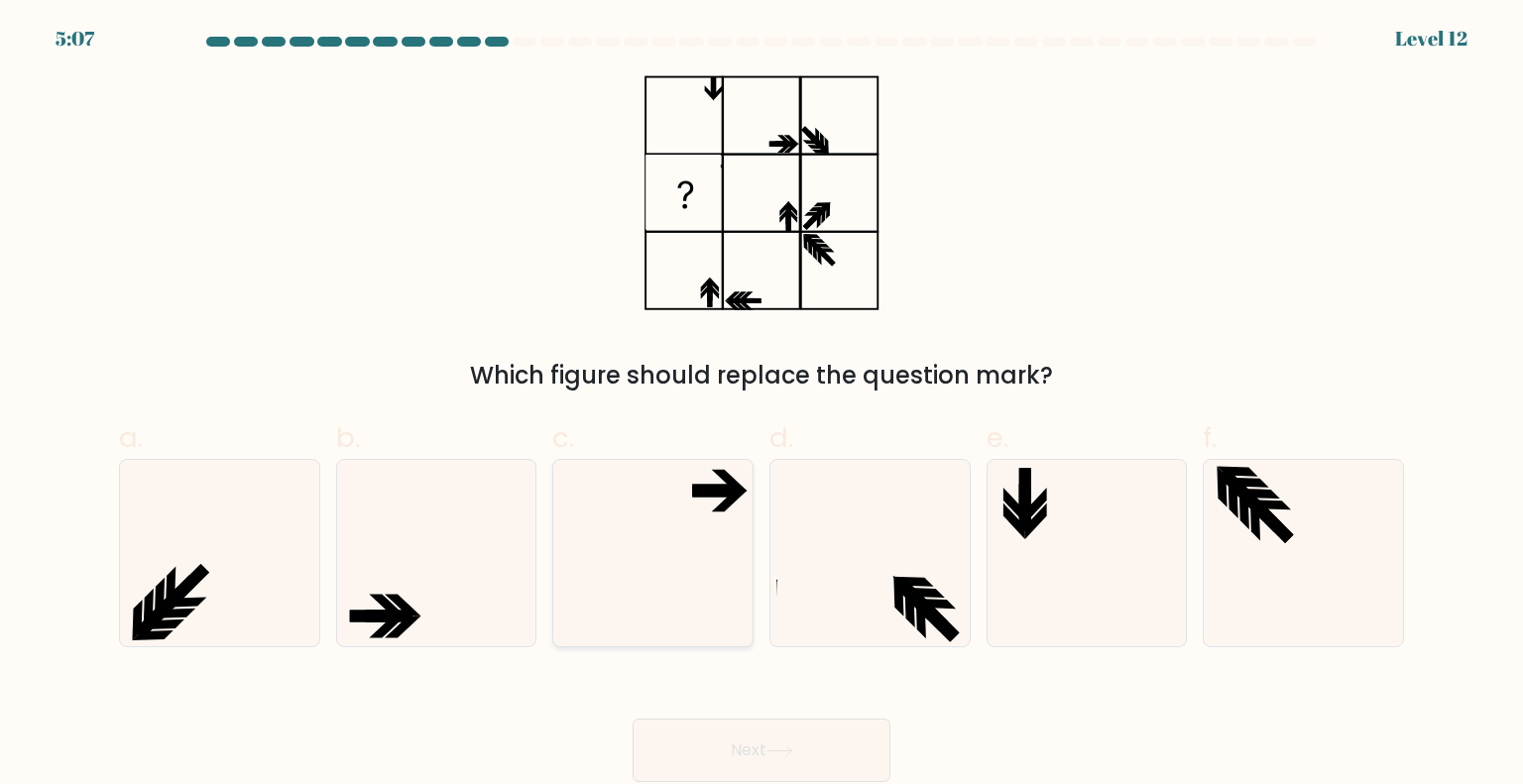 click 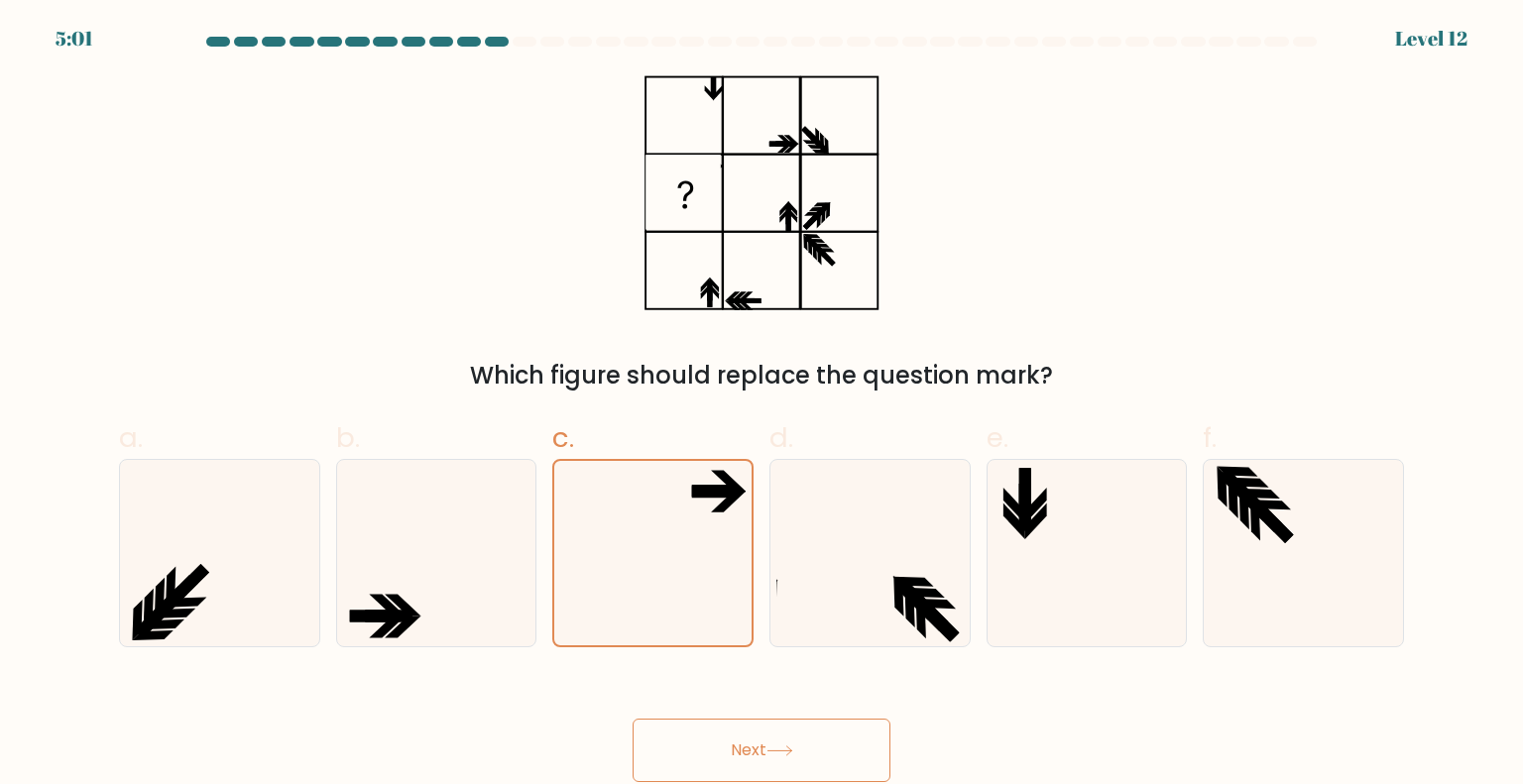 click on "Next" at bounding box center (762, 727) 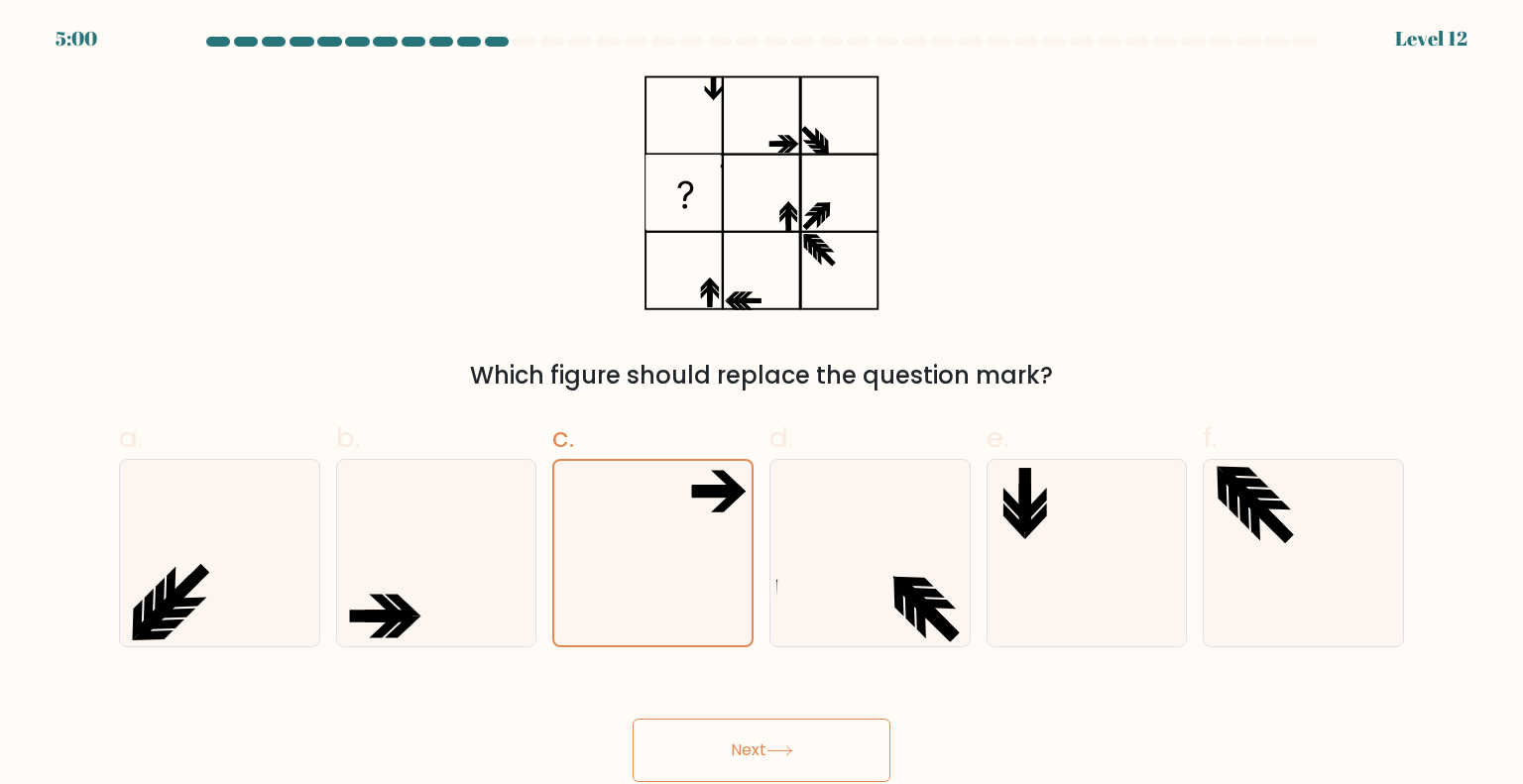 click on "Next" at bounding box center [762, 750] 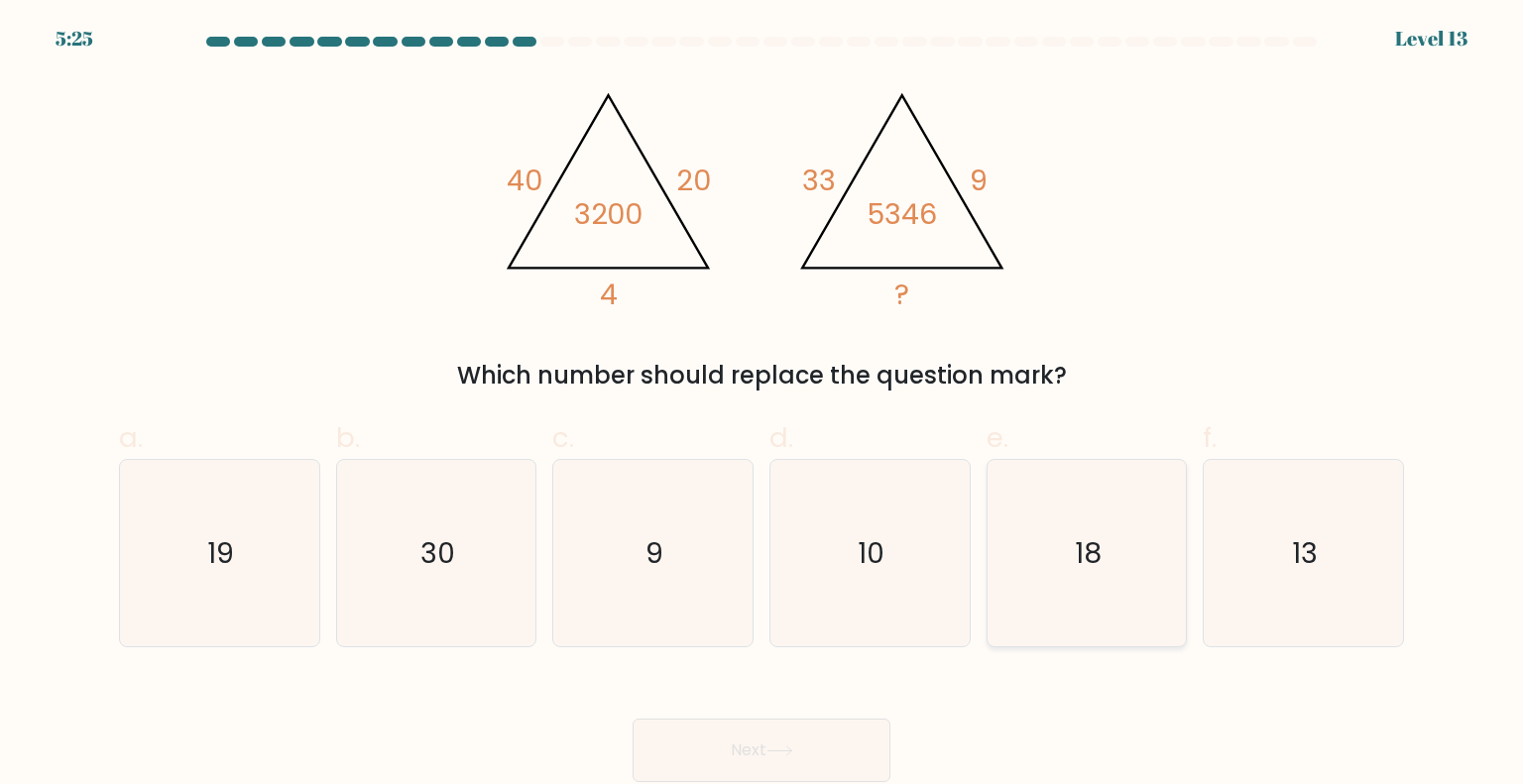 click on "18" 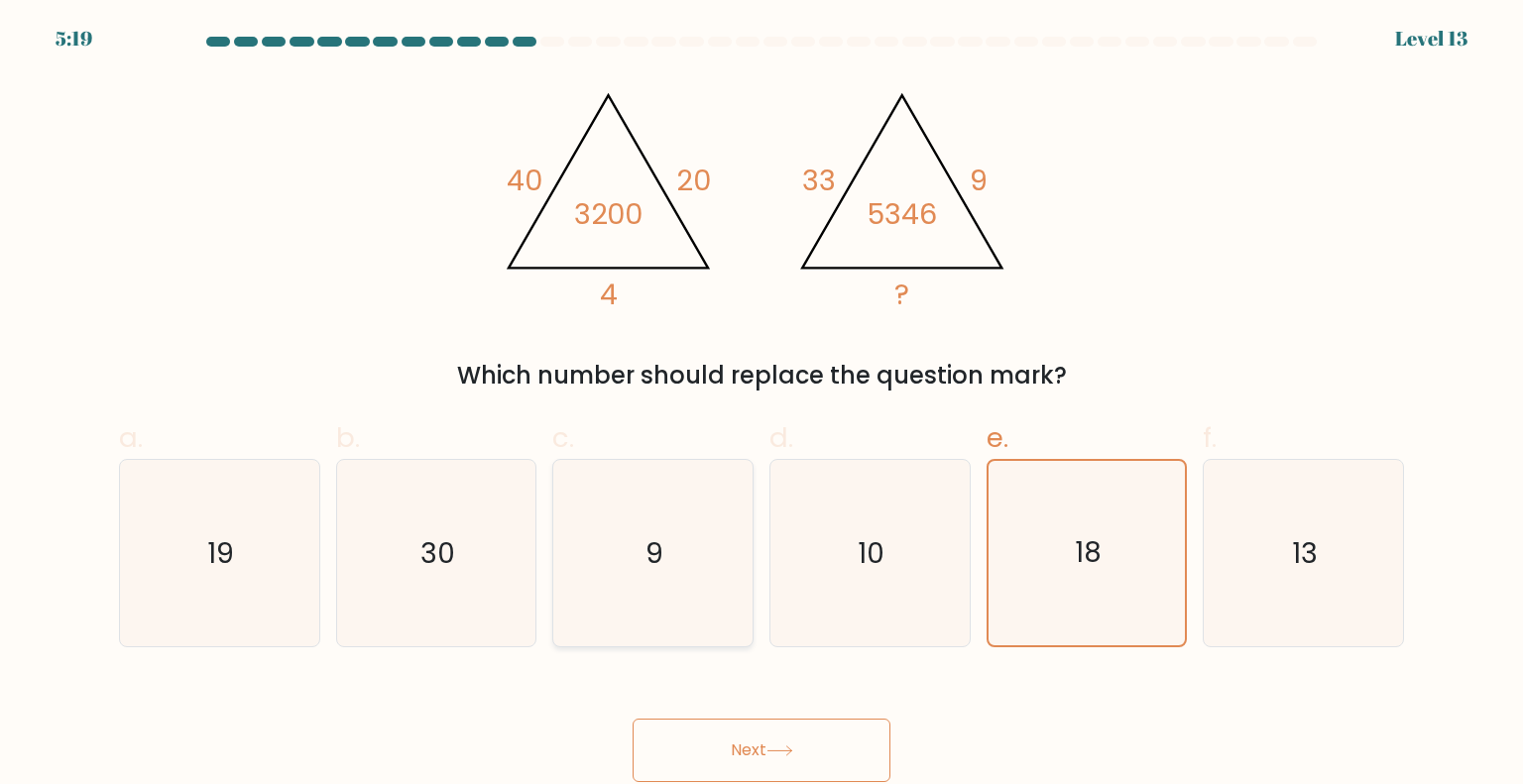click on "9" 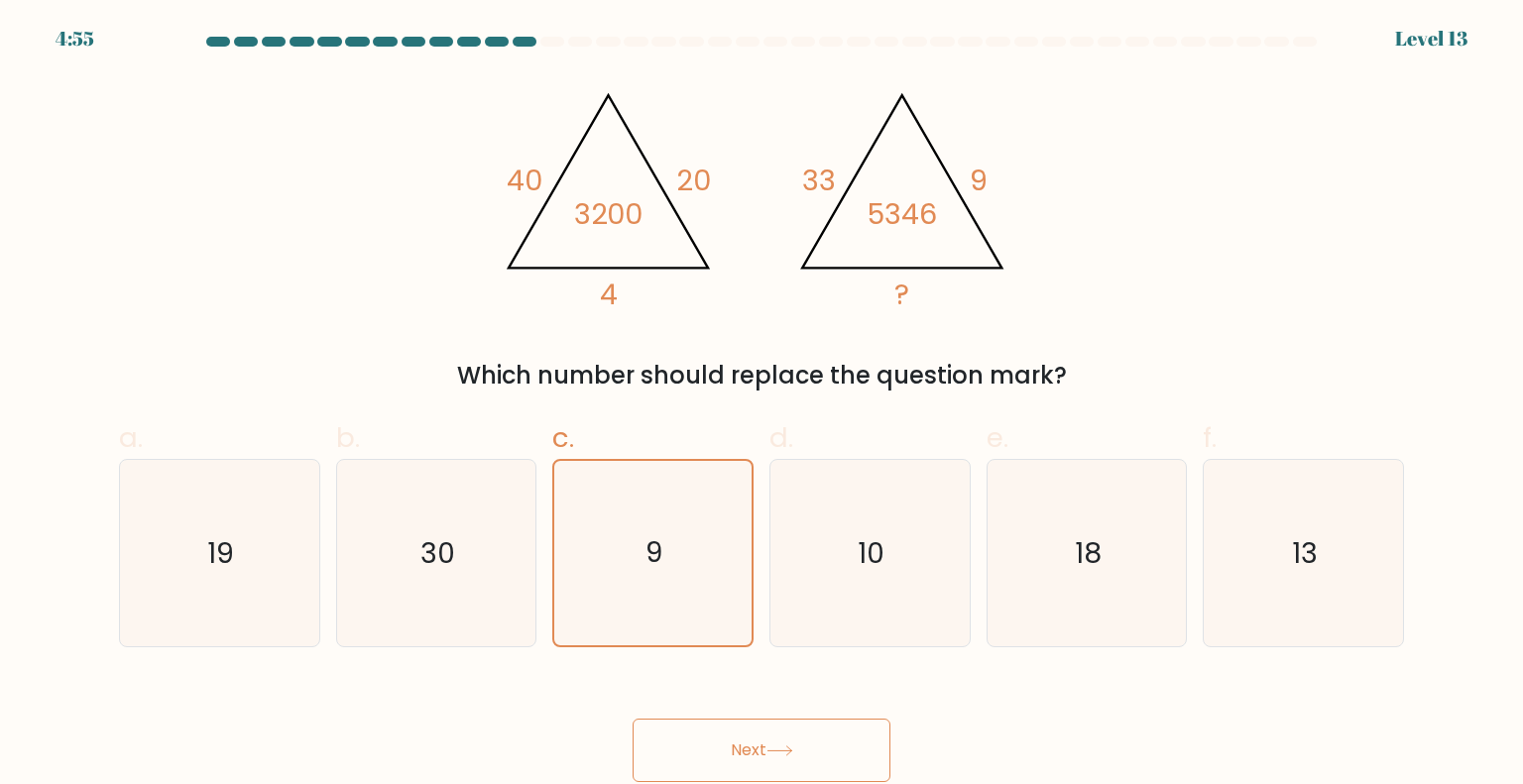 click on "Next" at bounding box center [762, 750] 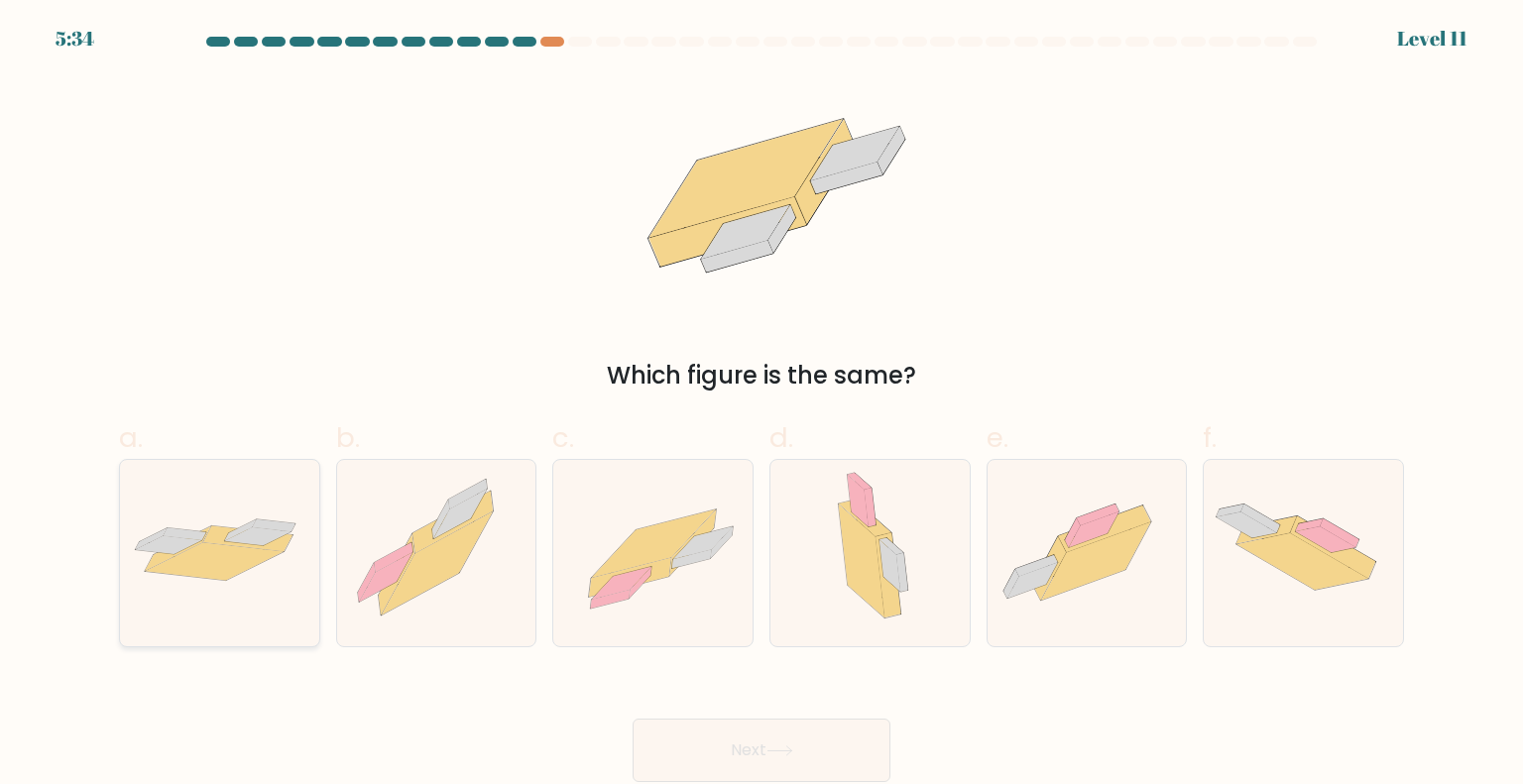 click 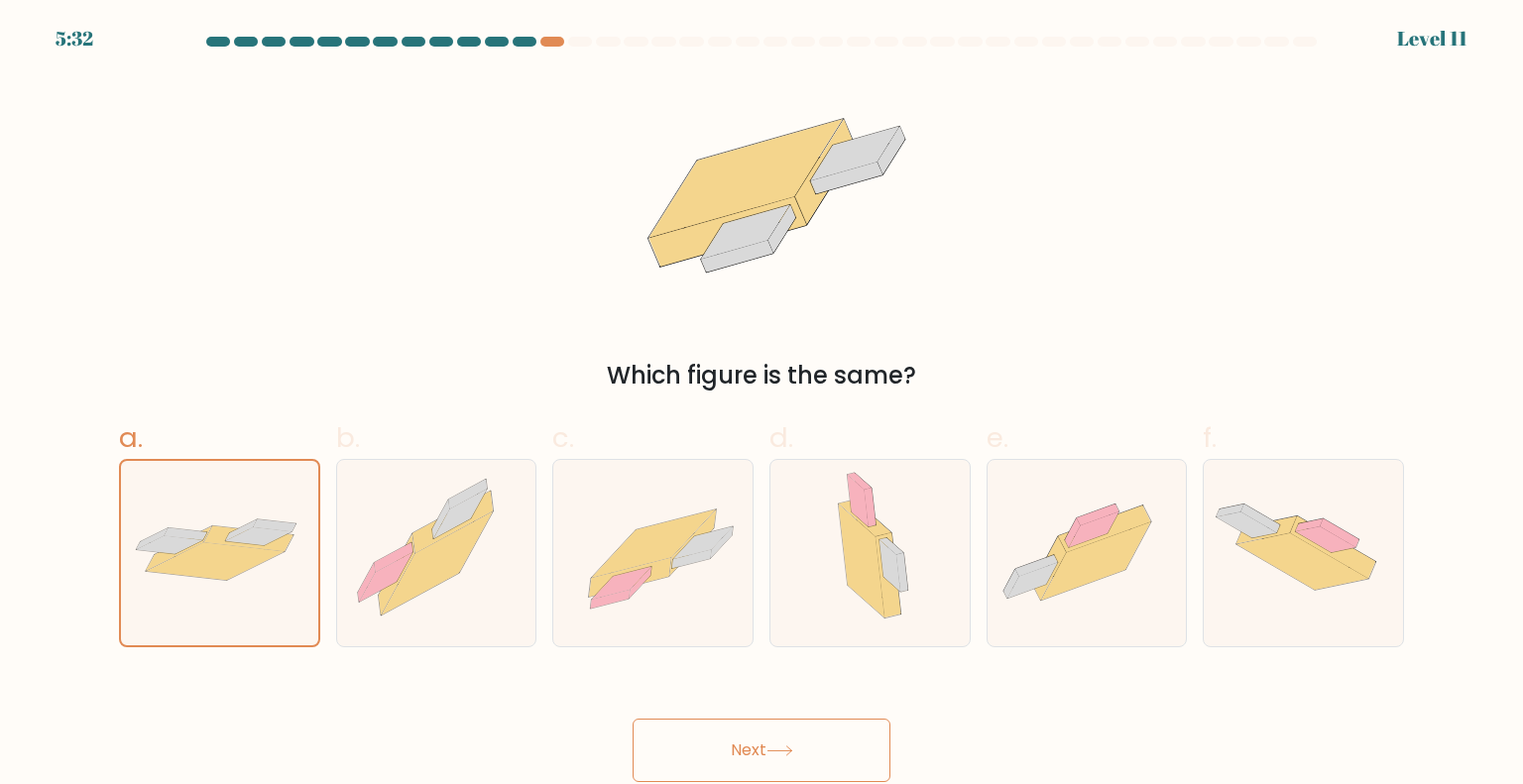 click on "Next" at bounding box center (762, 750) 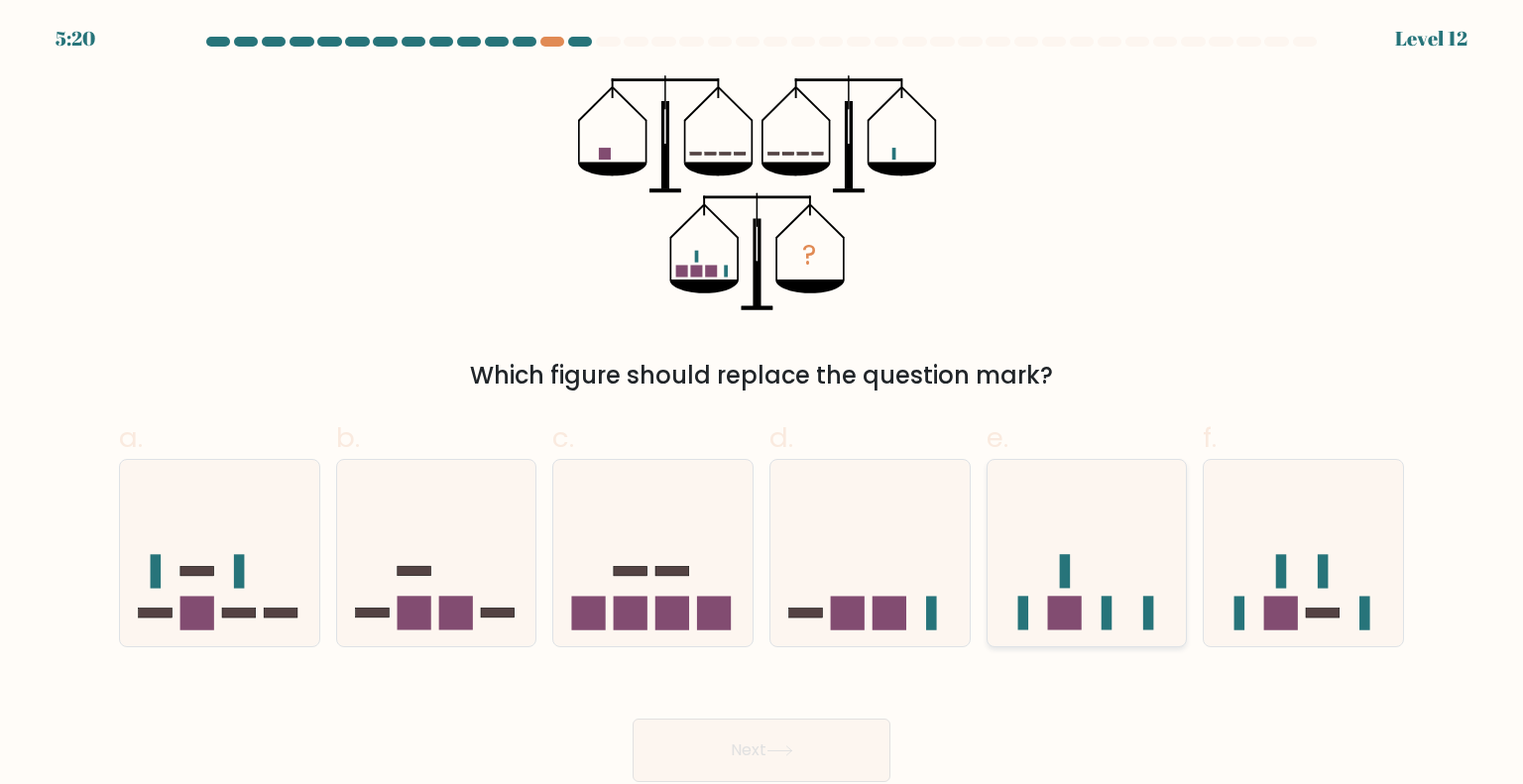 click 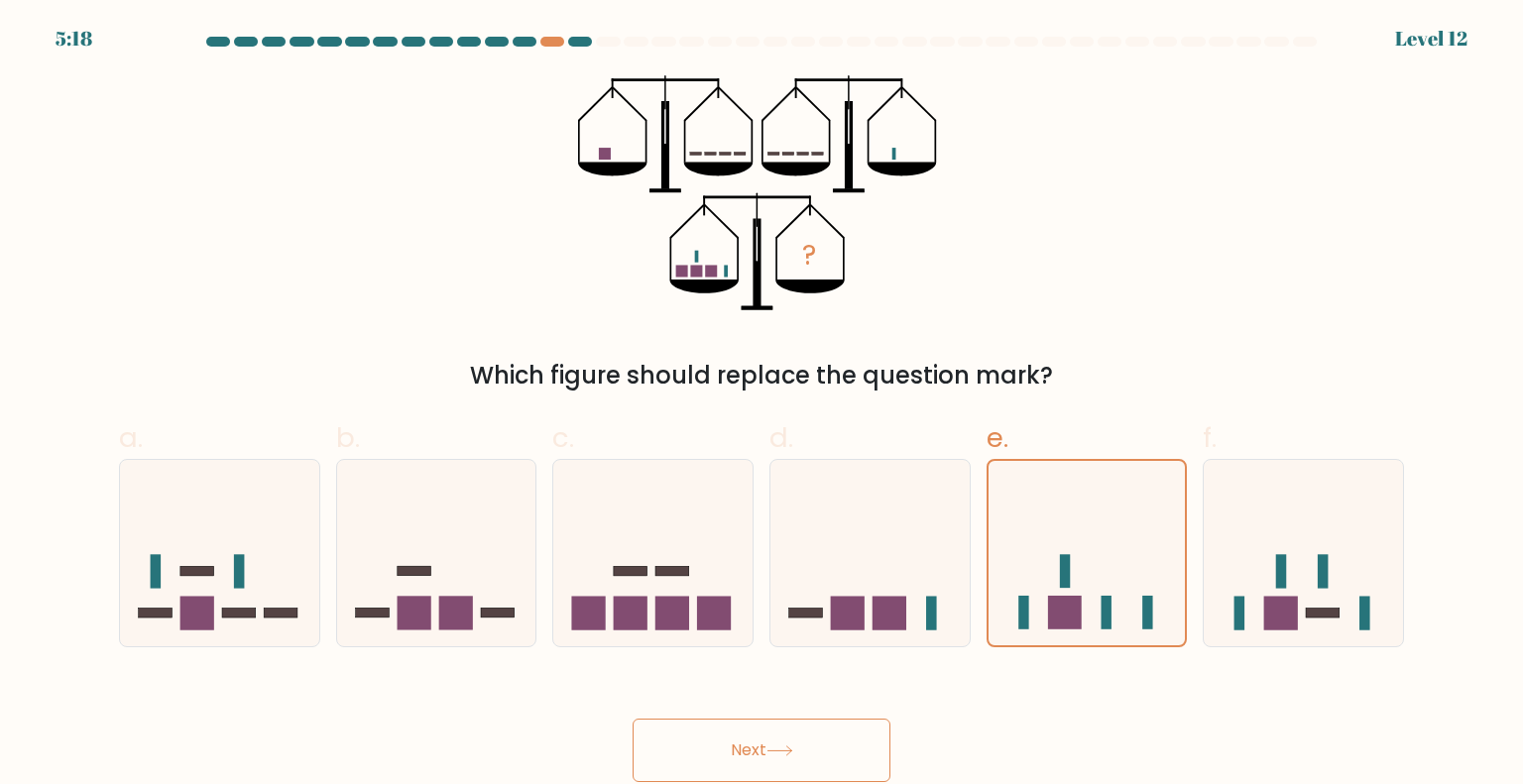 click on "Next" at bounding box center (762, 750) 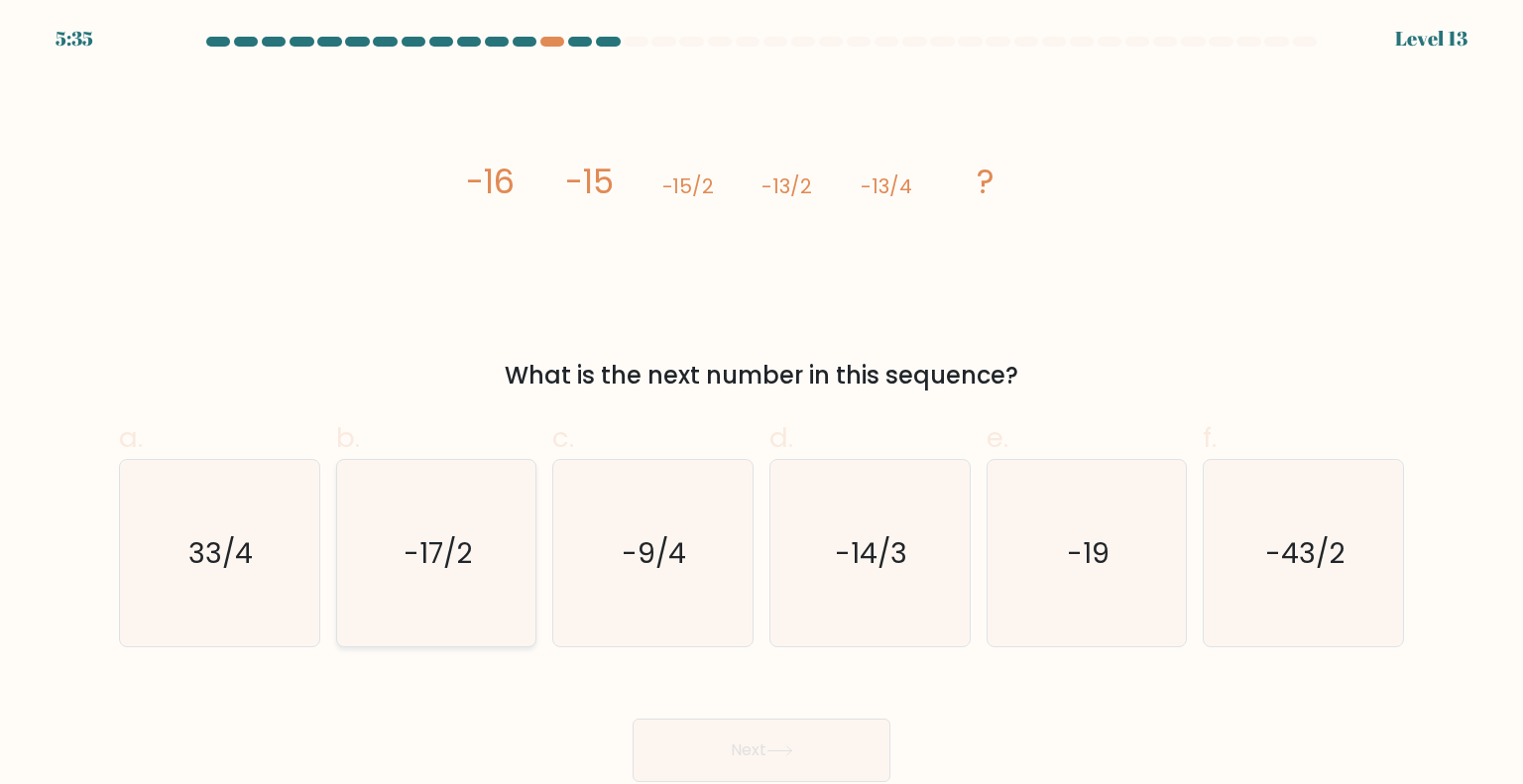 click on "-17/2" 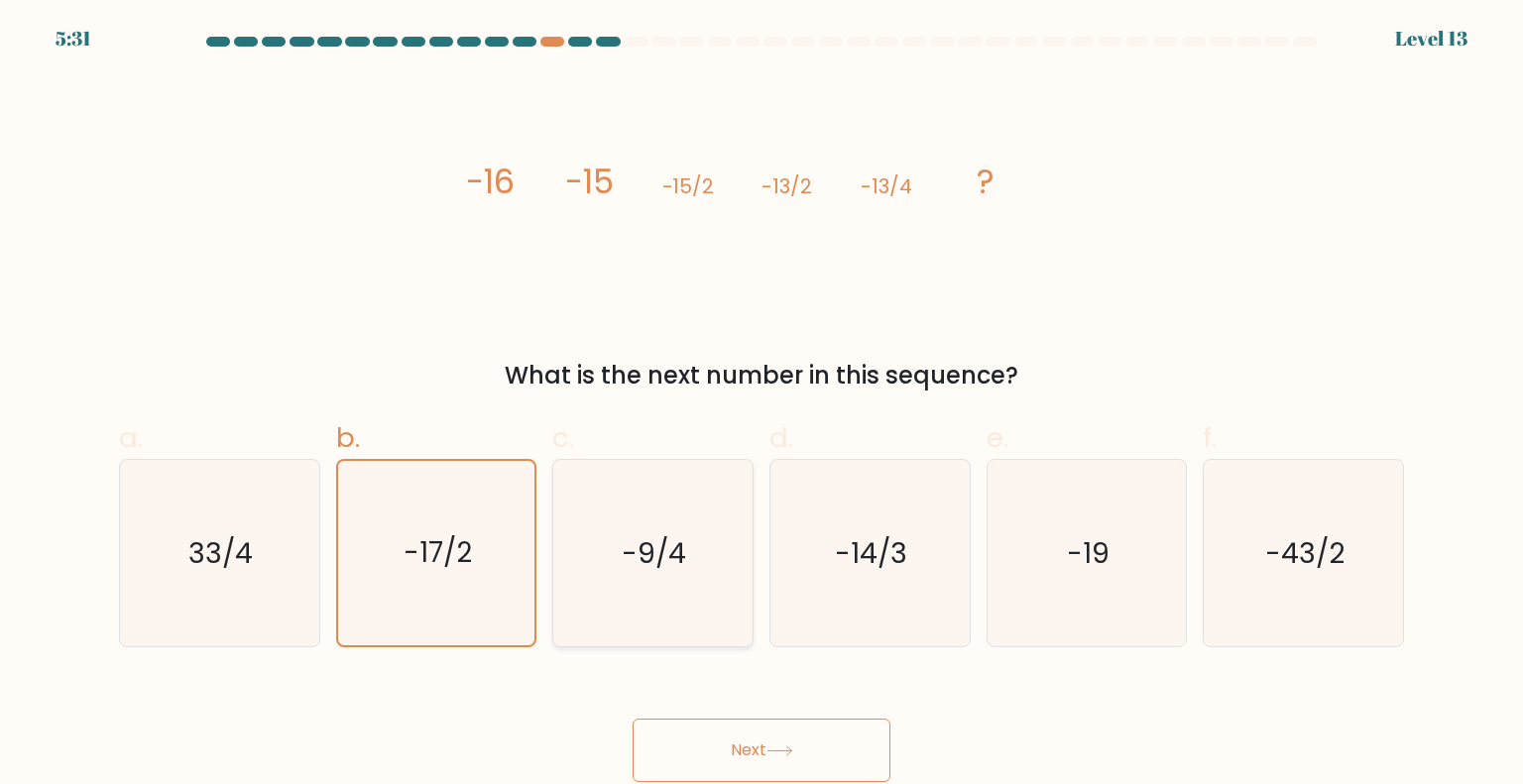 click on "-9/4" 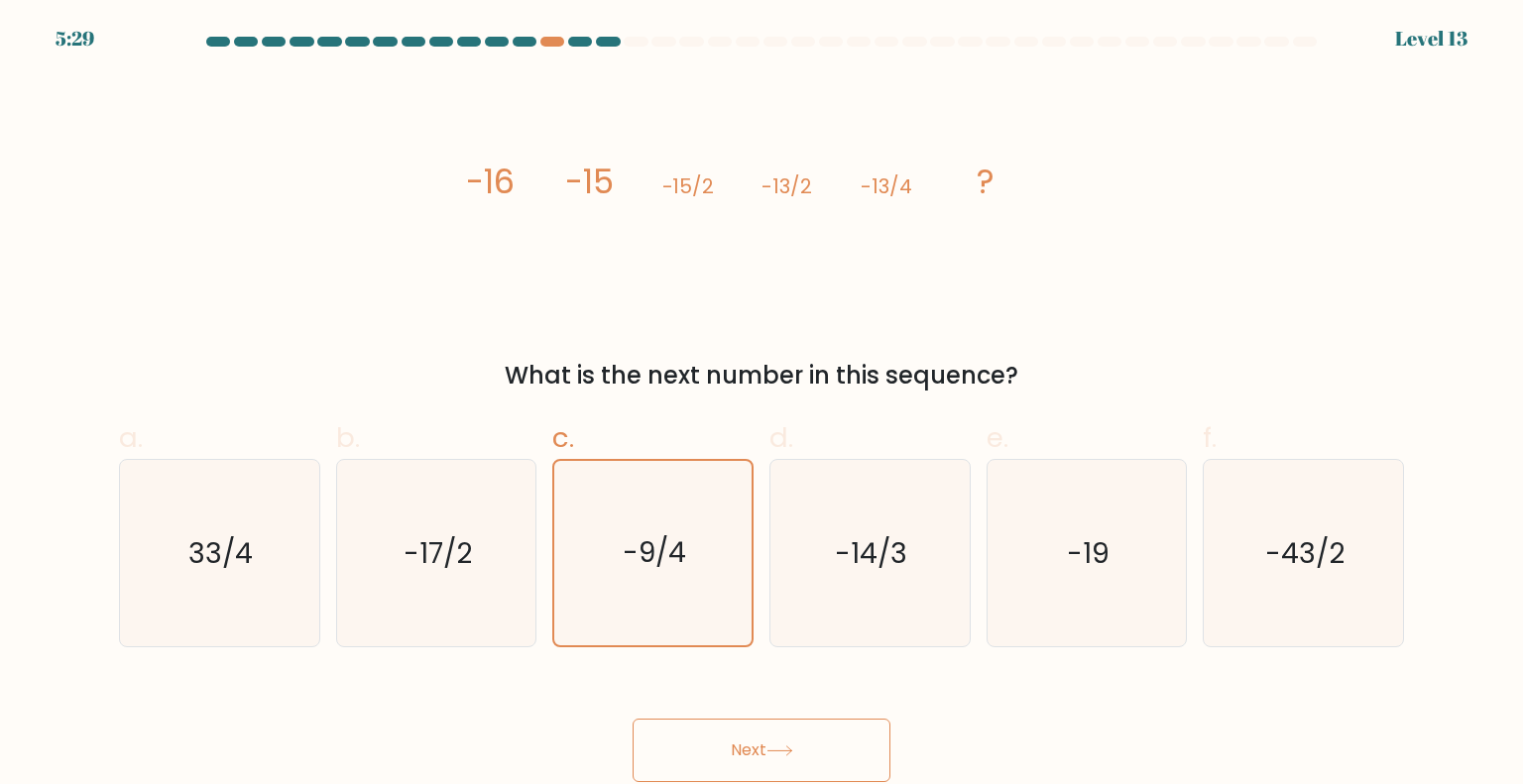 click on "Next" at bounding box center (762, 750) 